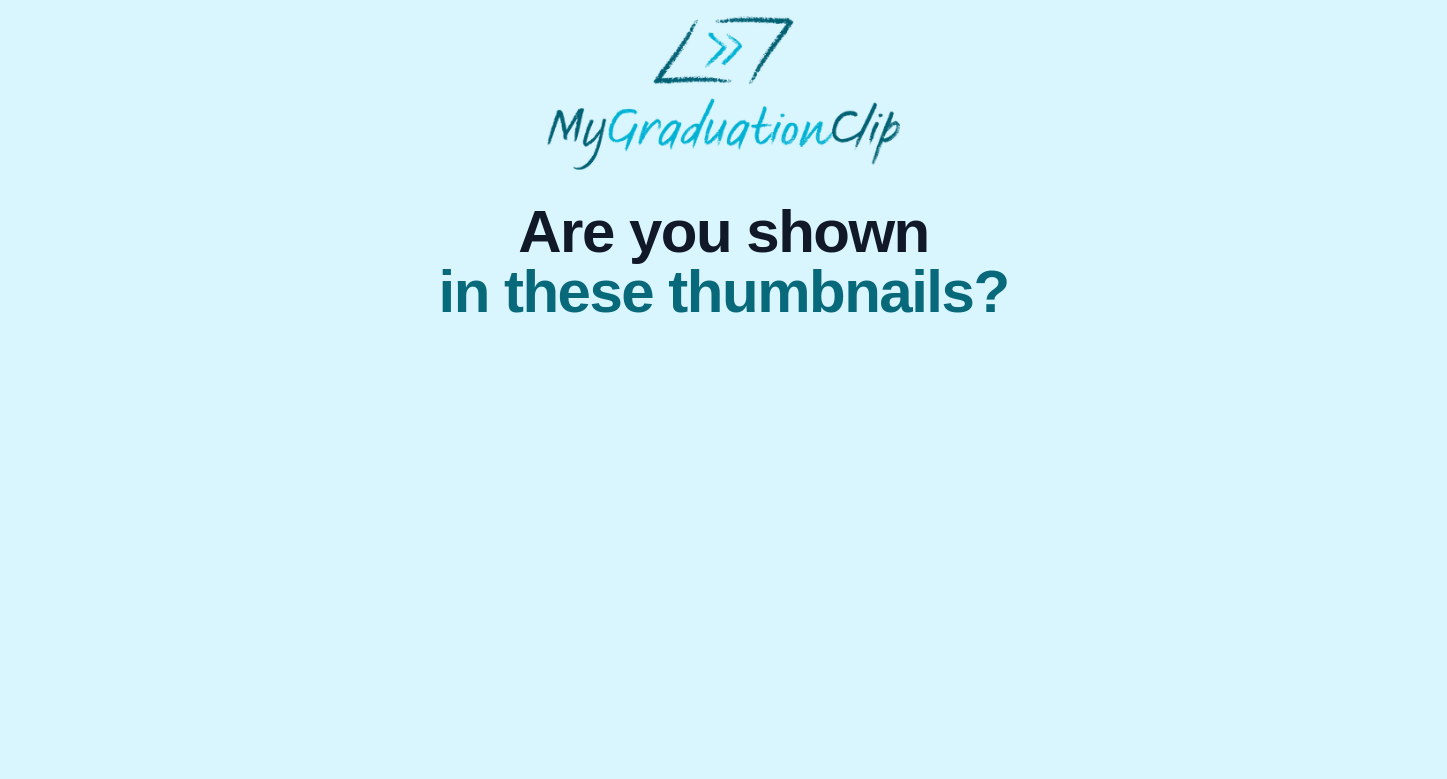 scroll, scrollTop: 0, scrollLeft: 0, axis: both 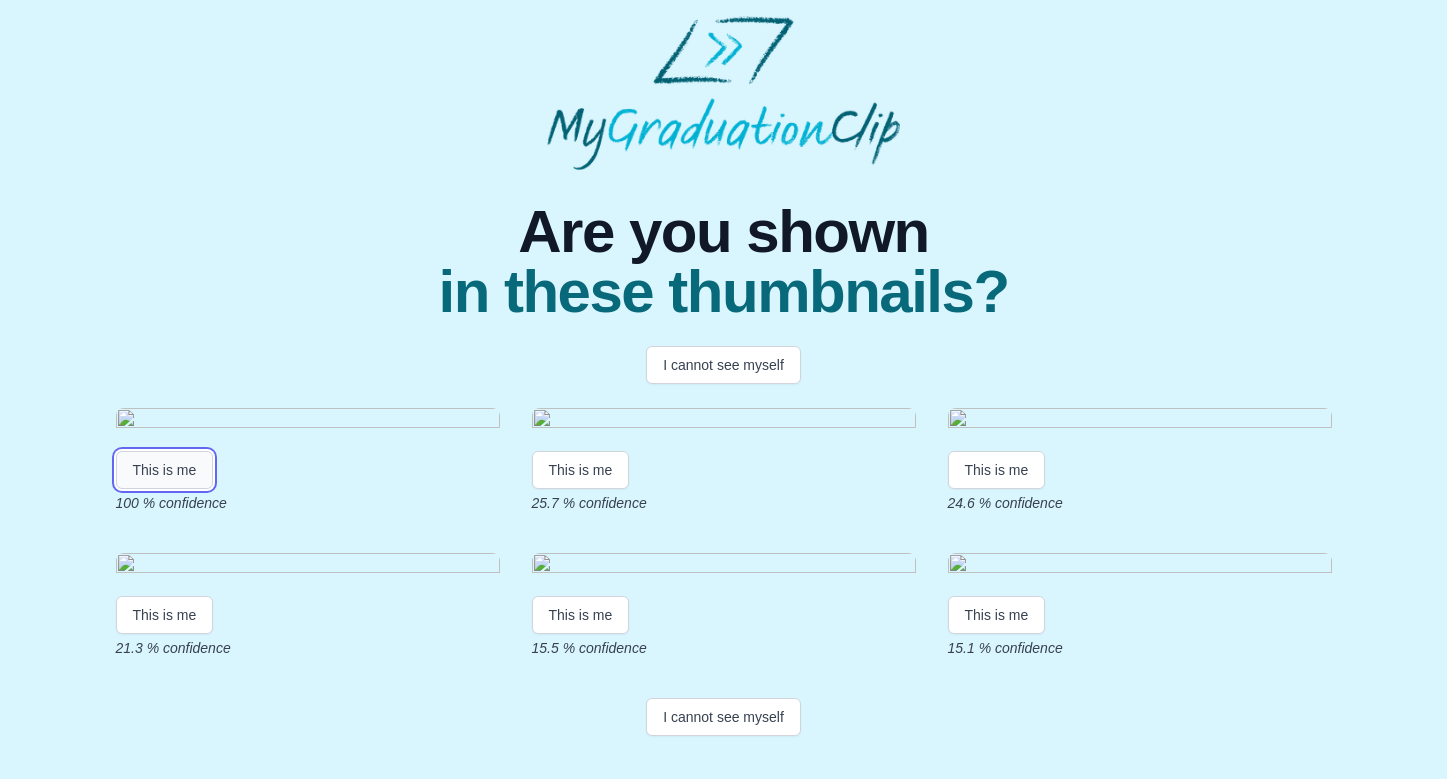 click on "This is me" at bounding box center (165, 470) 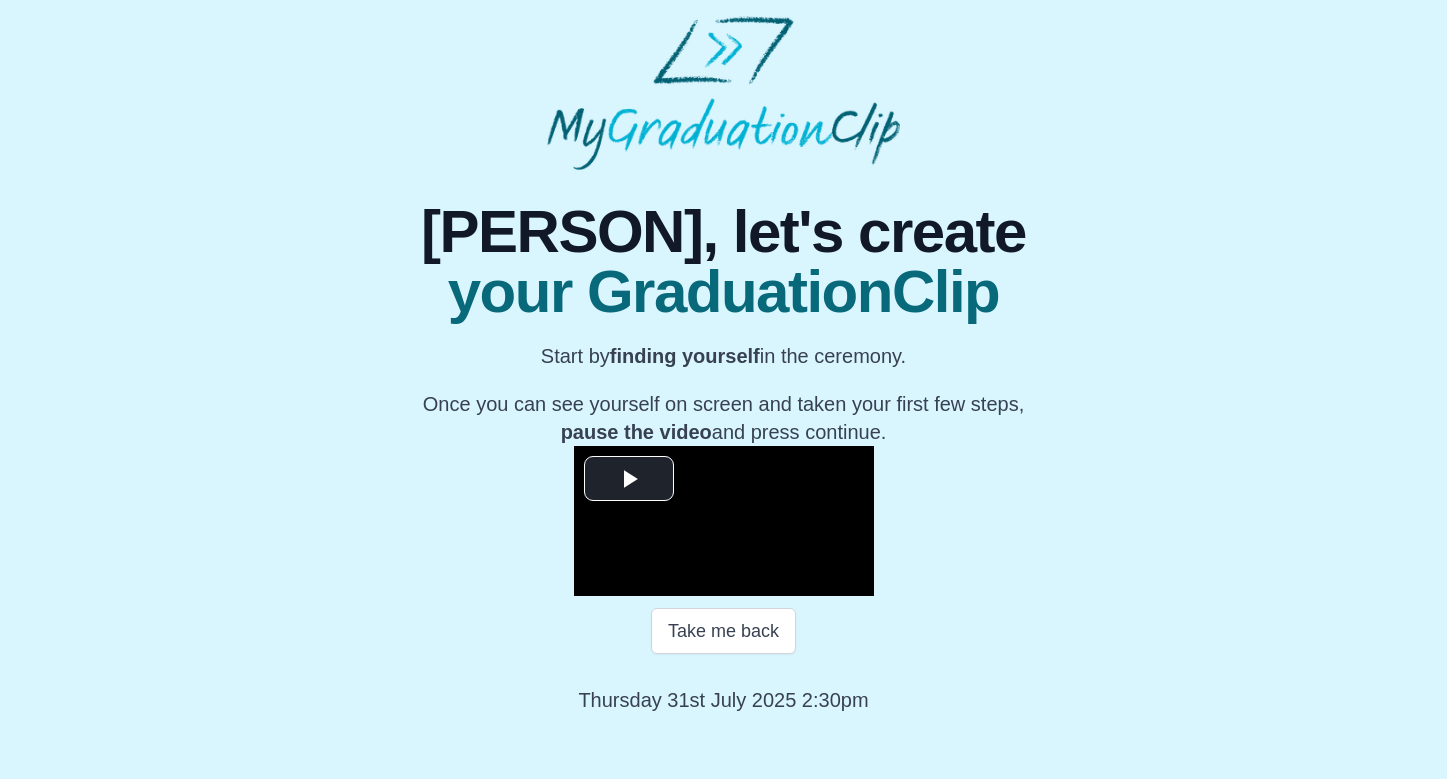 scroll, scrollTop: 208, scrollLeft: 0, axis: vertical 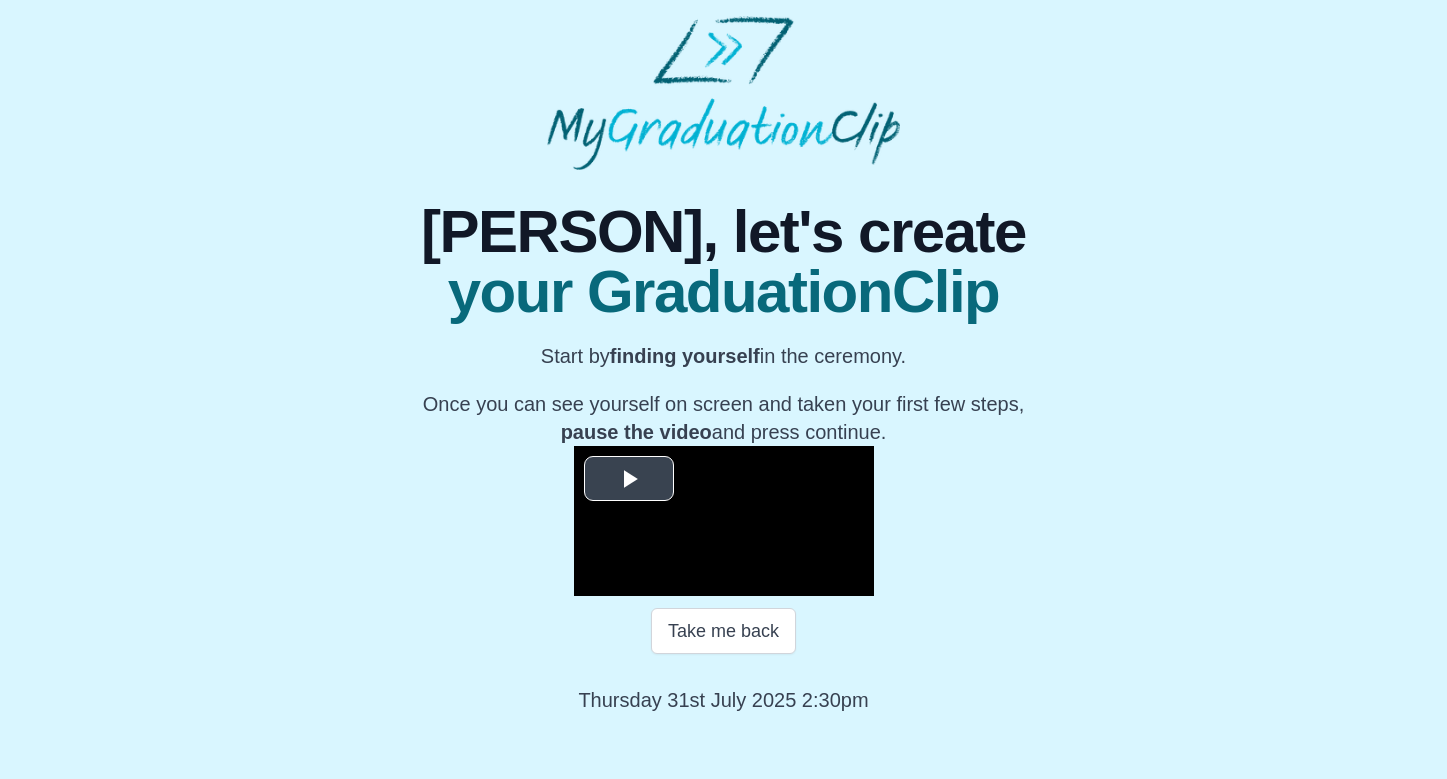 click at bounding box center (629, 478) 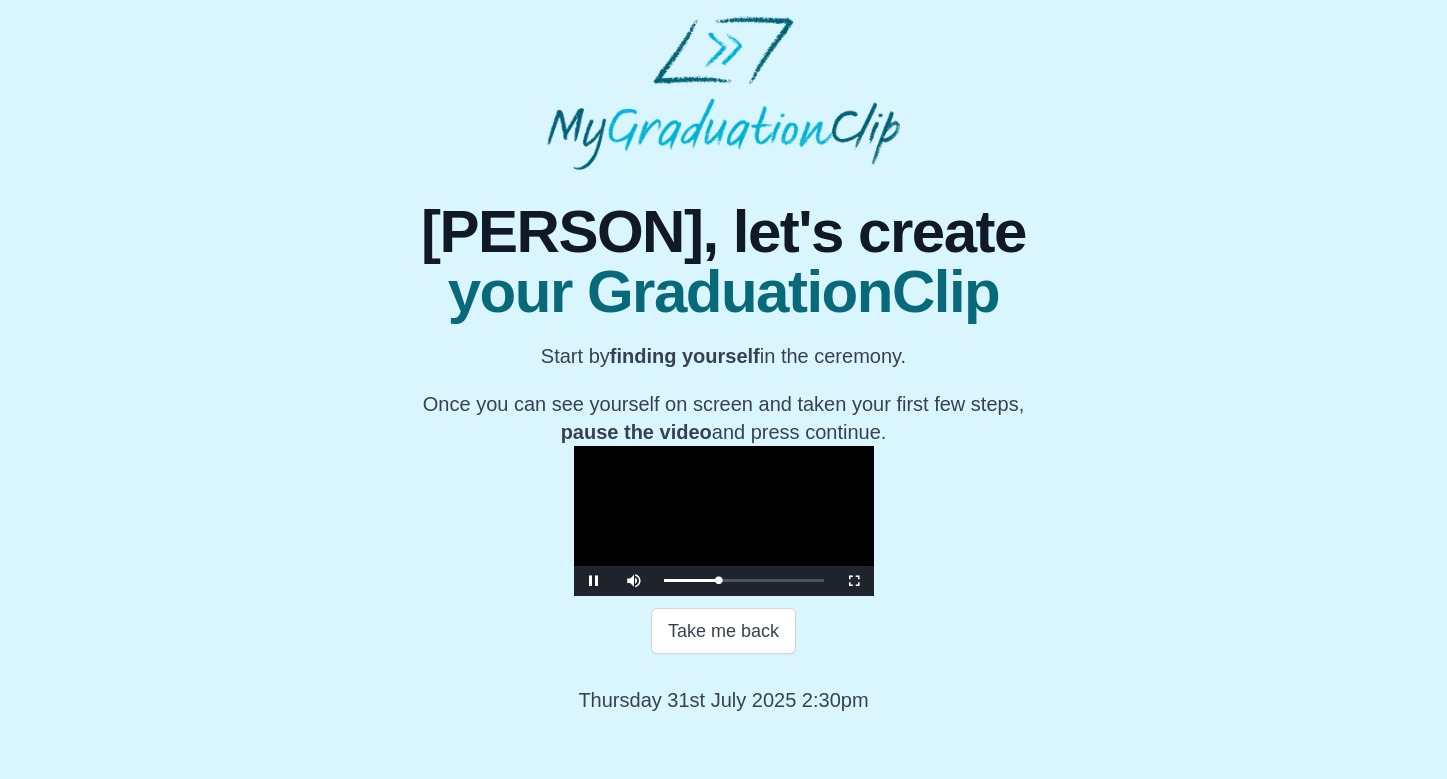 click at bounding box center (594, 581) 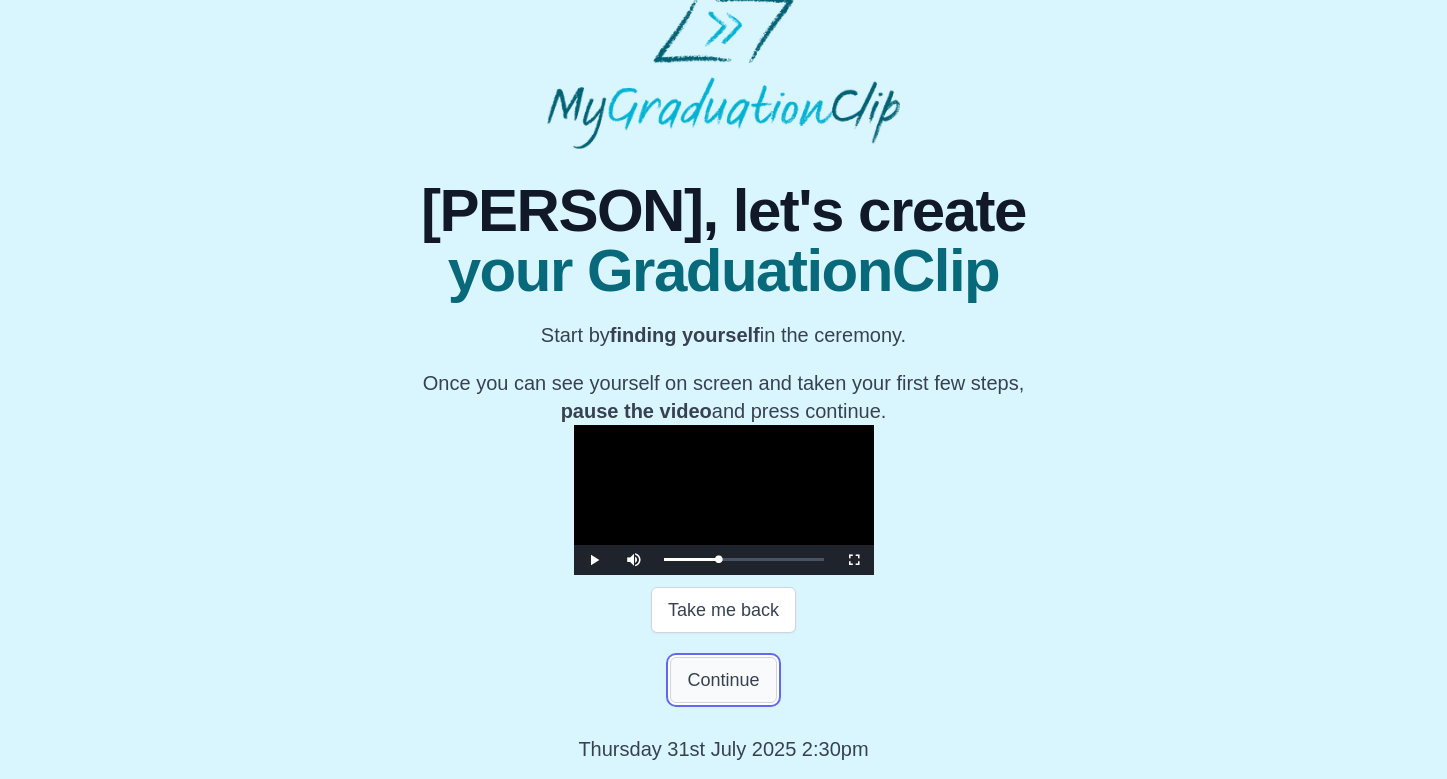 click on "Continue" at bounding box center (723, 680) 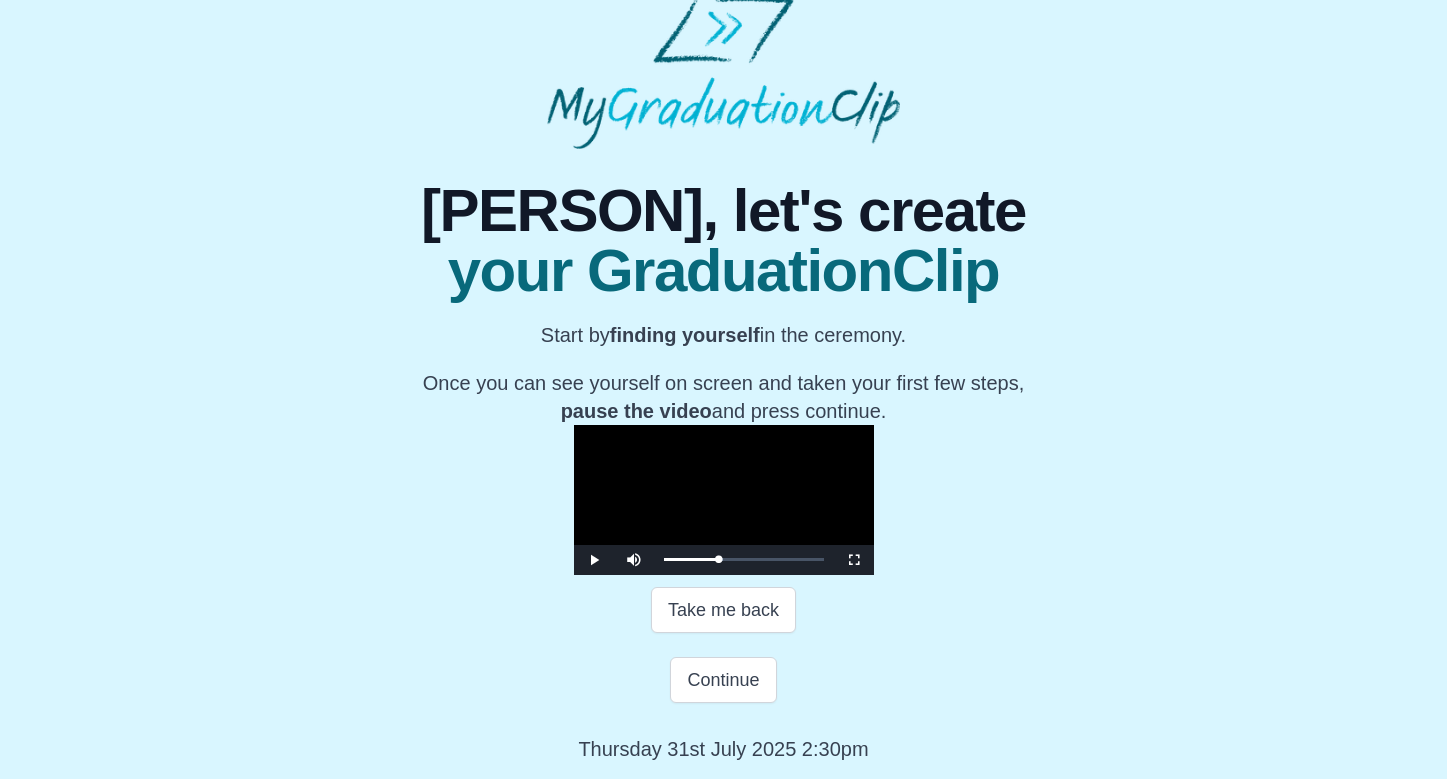 scroll, scrollTop: 0, scrollLeft: 0, axis: both 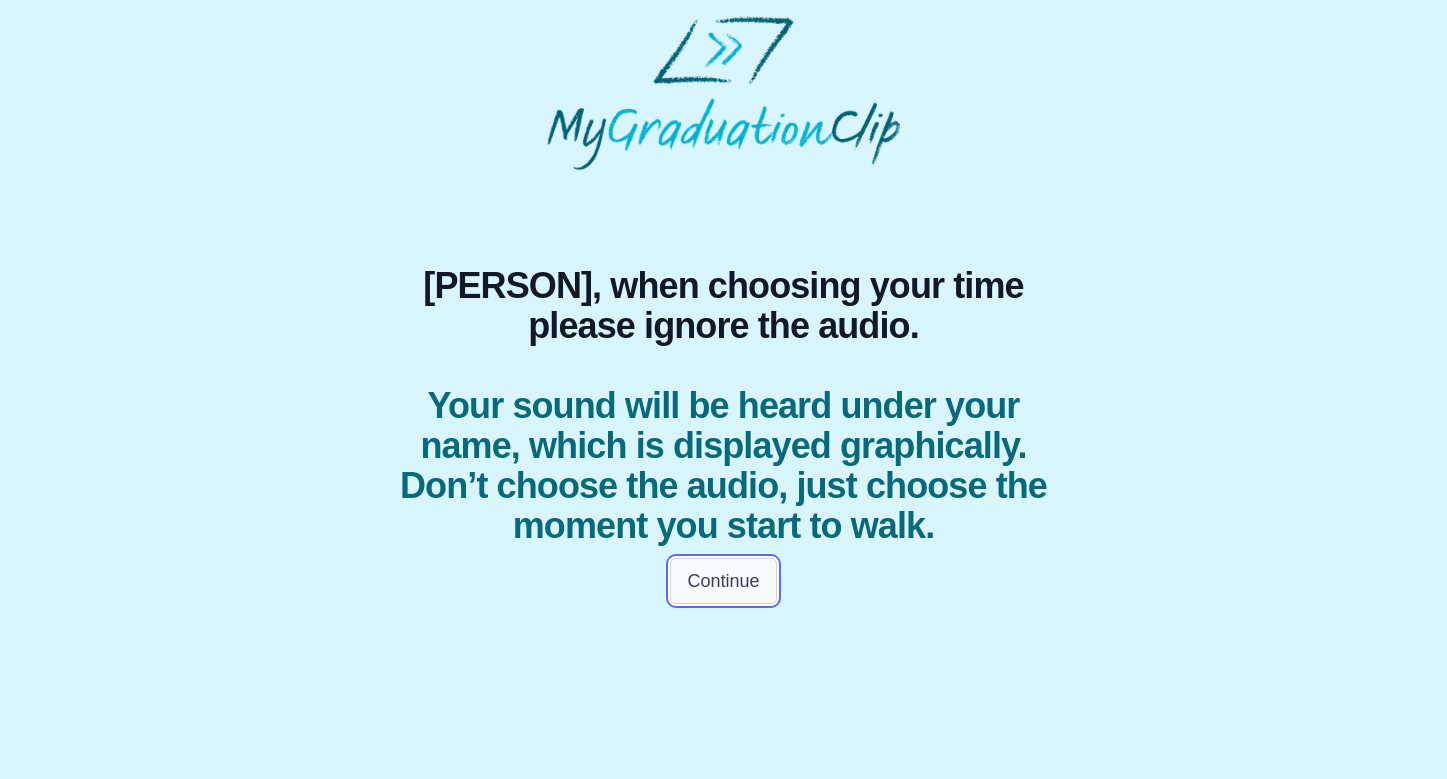 click on "Continue" at bounding box center [723, 581] 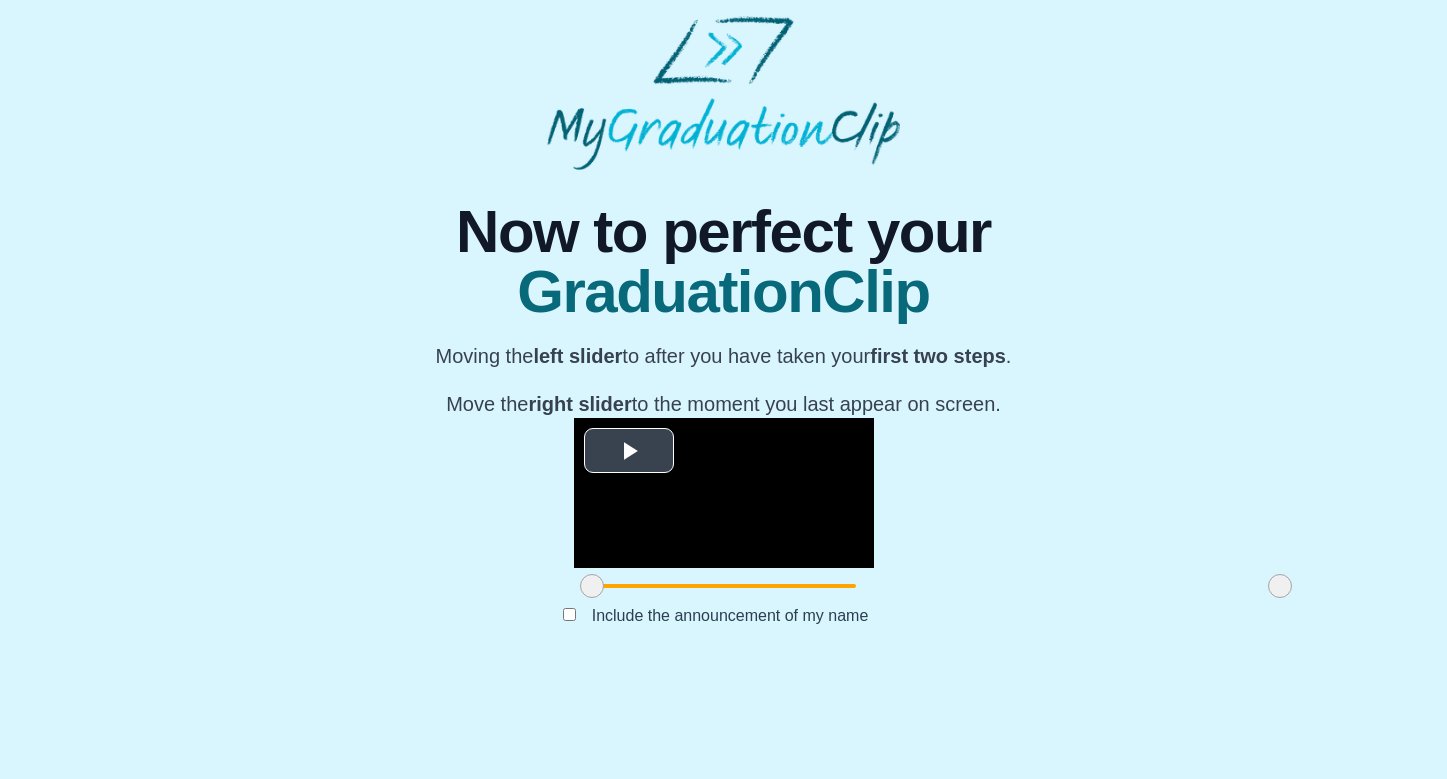 scroll, scrollTop: 160, scrollLeft: 0, axis: vertical 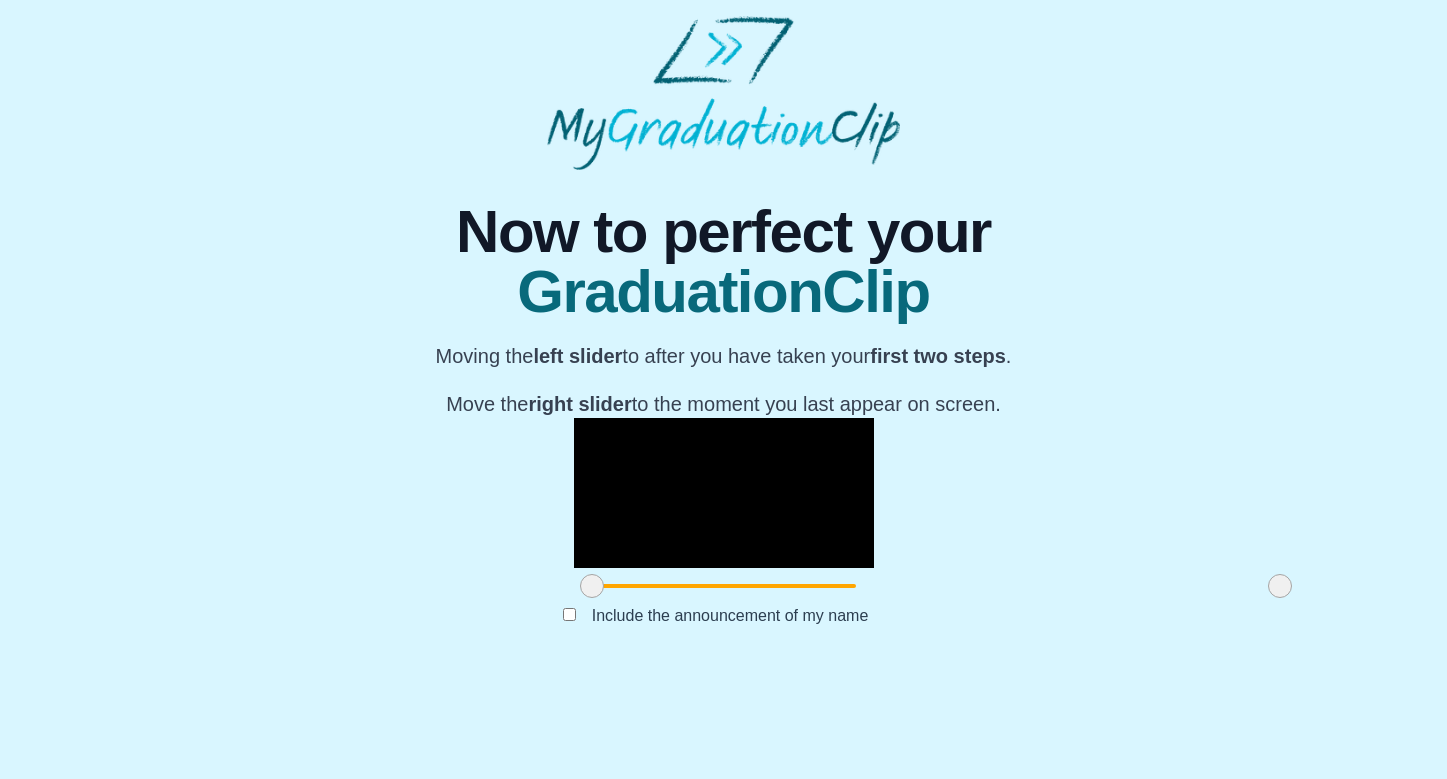 click at bounding box center [936, 586] 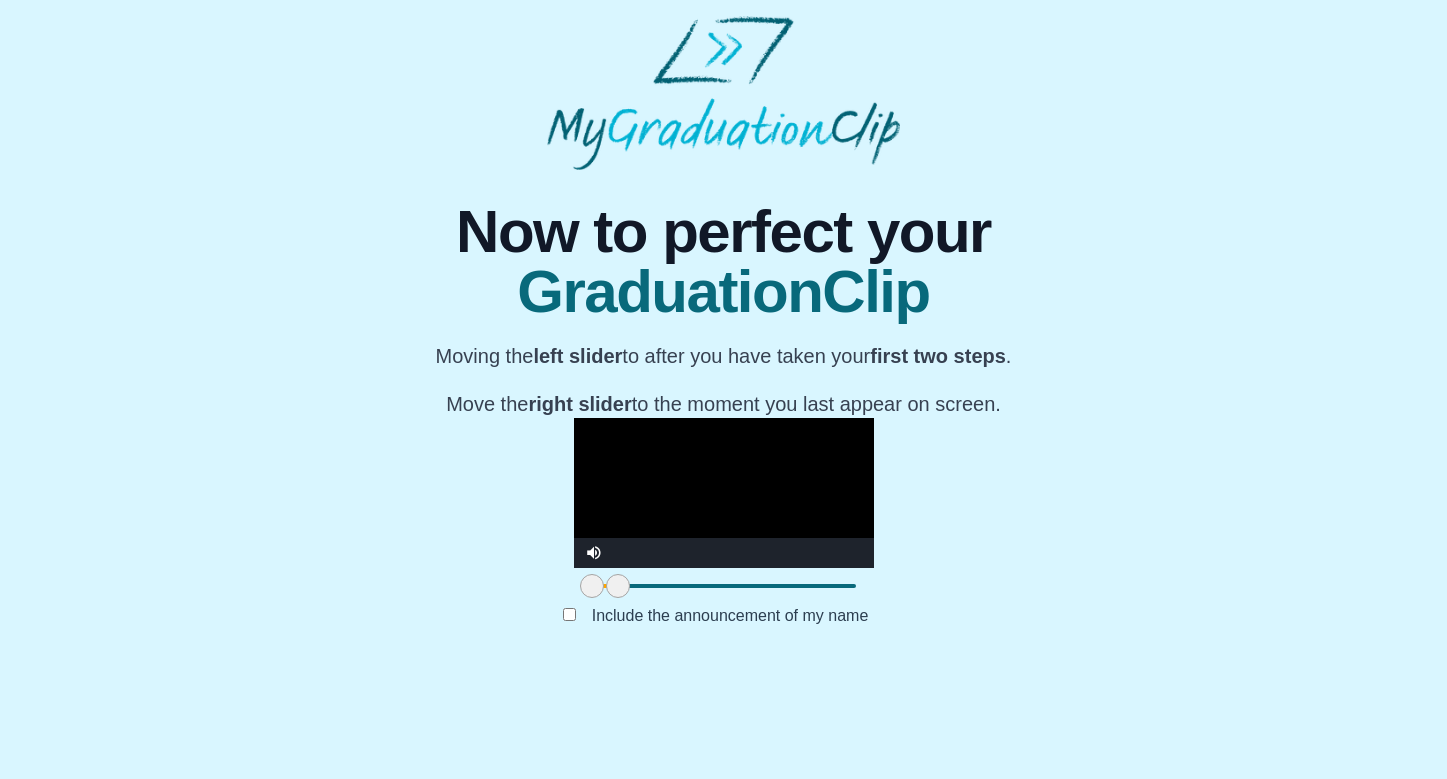 drag, startPoint x: 1068, startPoint y: 681, endPoint x: 396, endPoint y: 672, distance: 672.06024 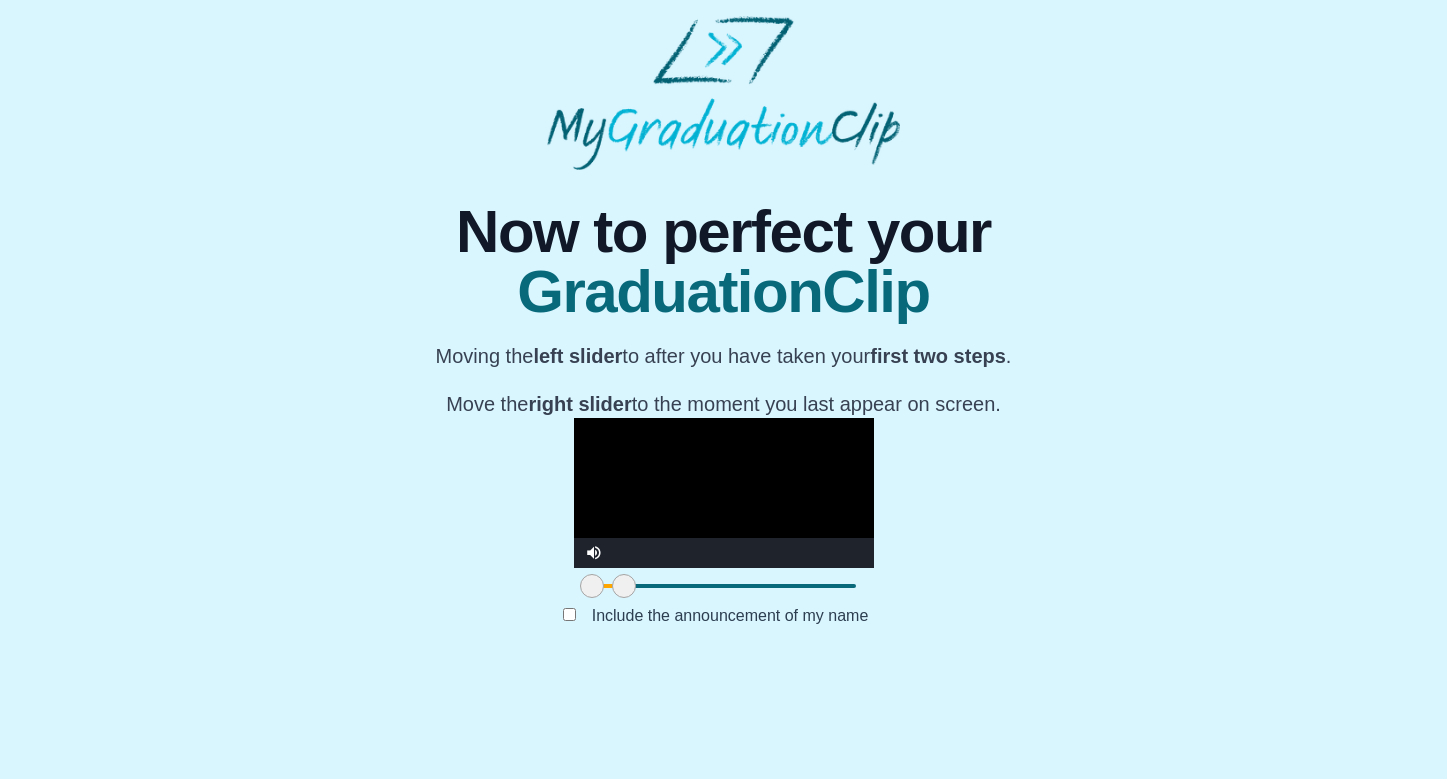 click at bounding box center (624, 586) 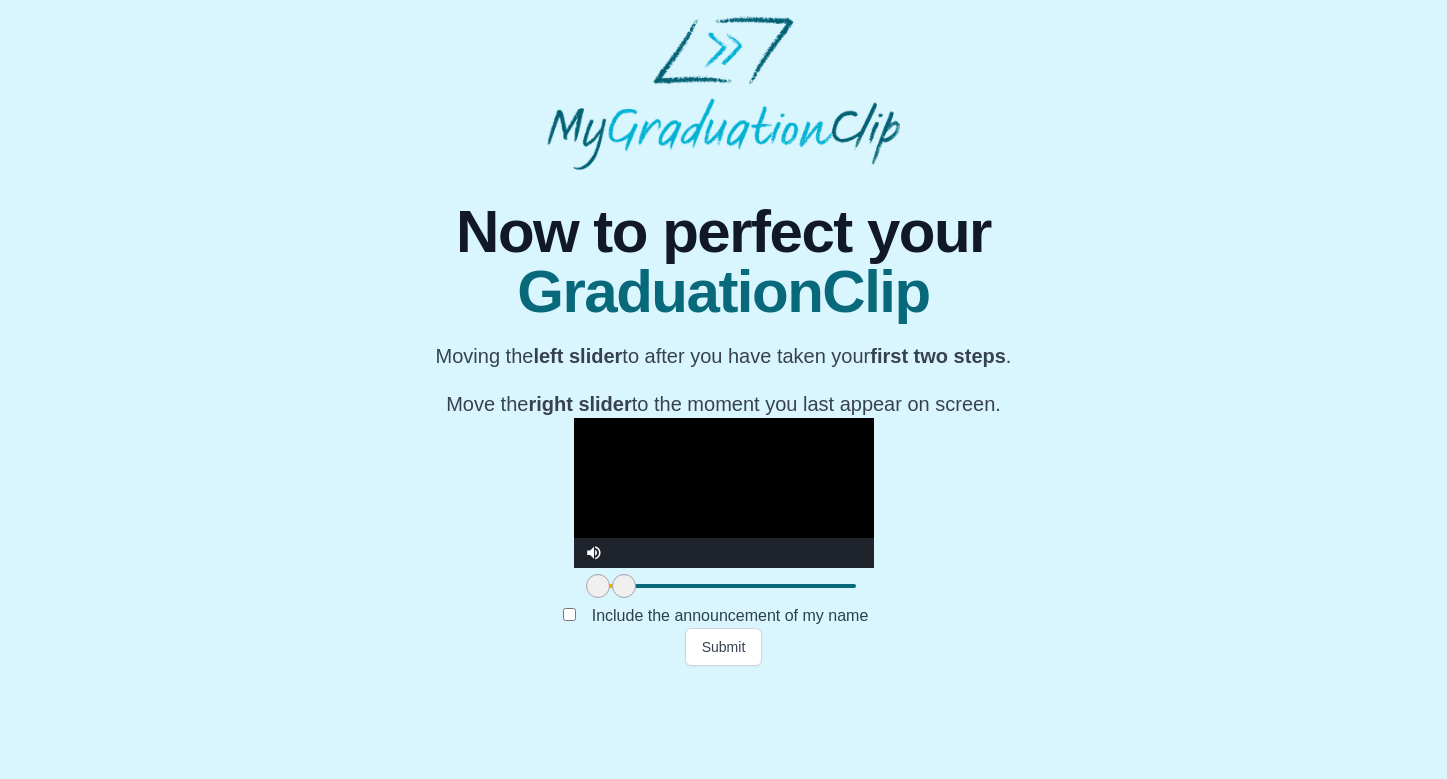 click at bounding box center (598, 586) 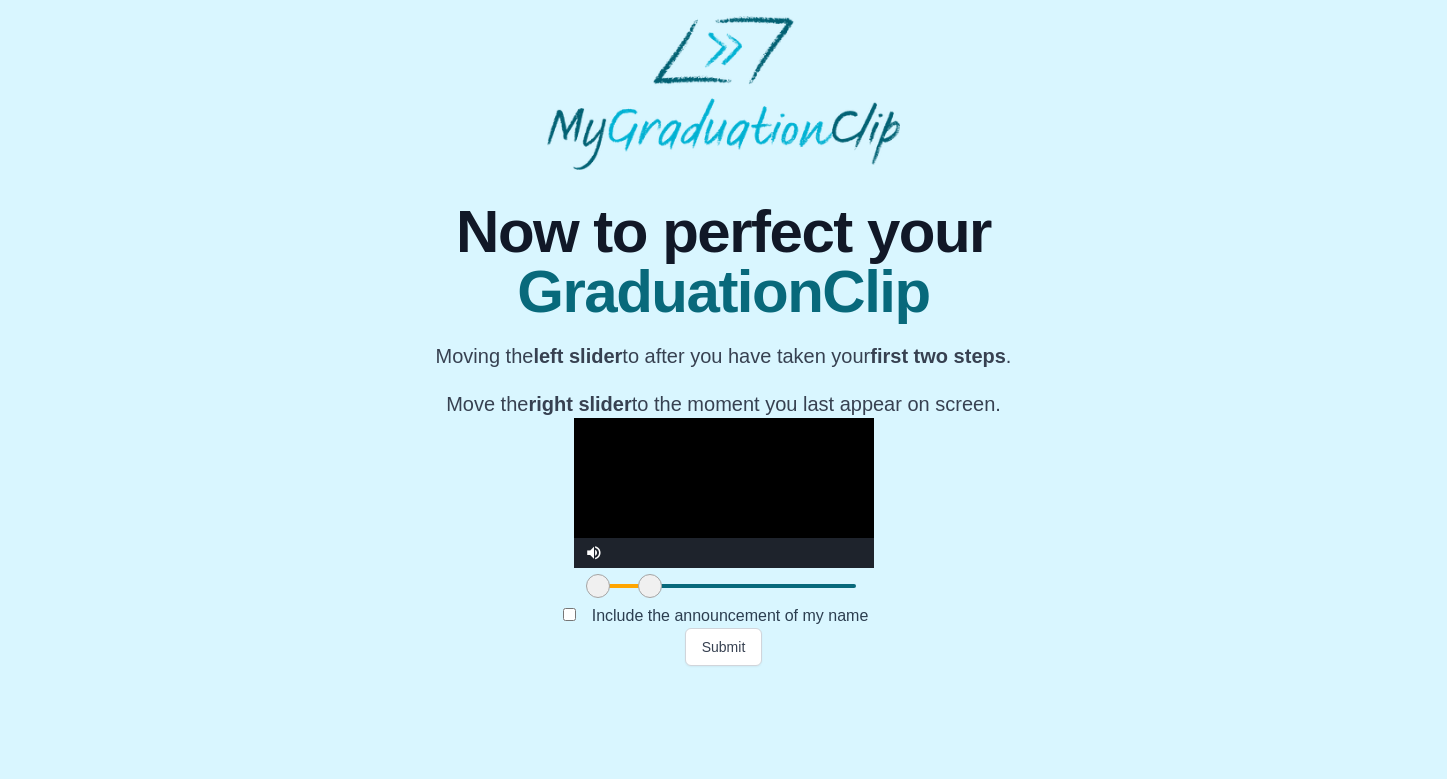 drag, startPoint x: 412, startPoint y: 678, endPoint x: 438, endPoint y: 678, distance: 26 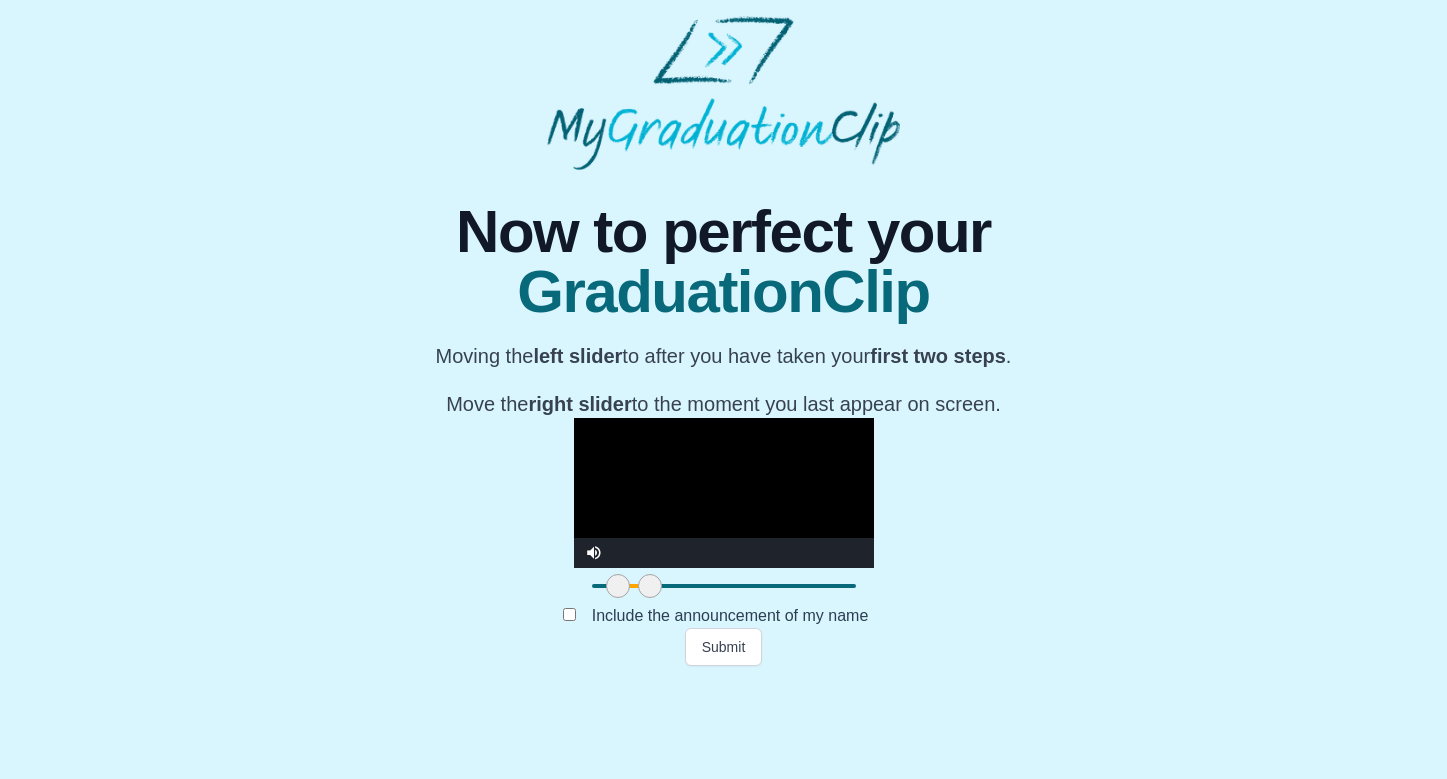 drag, startPoint x: 386, startPoint y: 679, endPoint x: 406, endPoint y: 677, distance: 20.09975 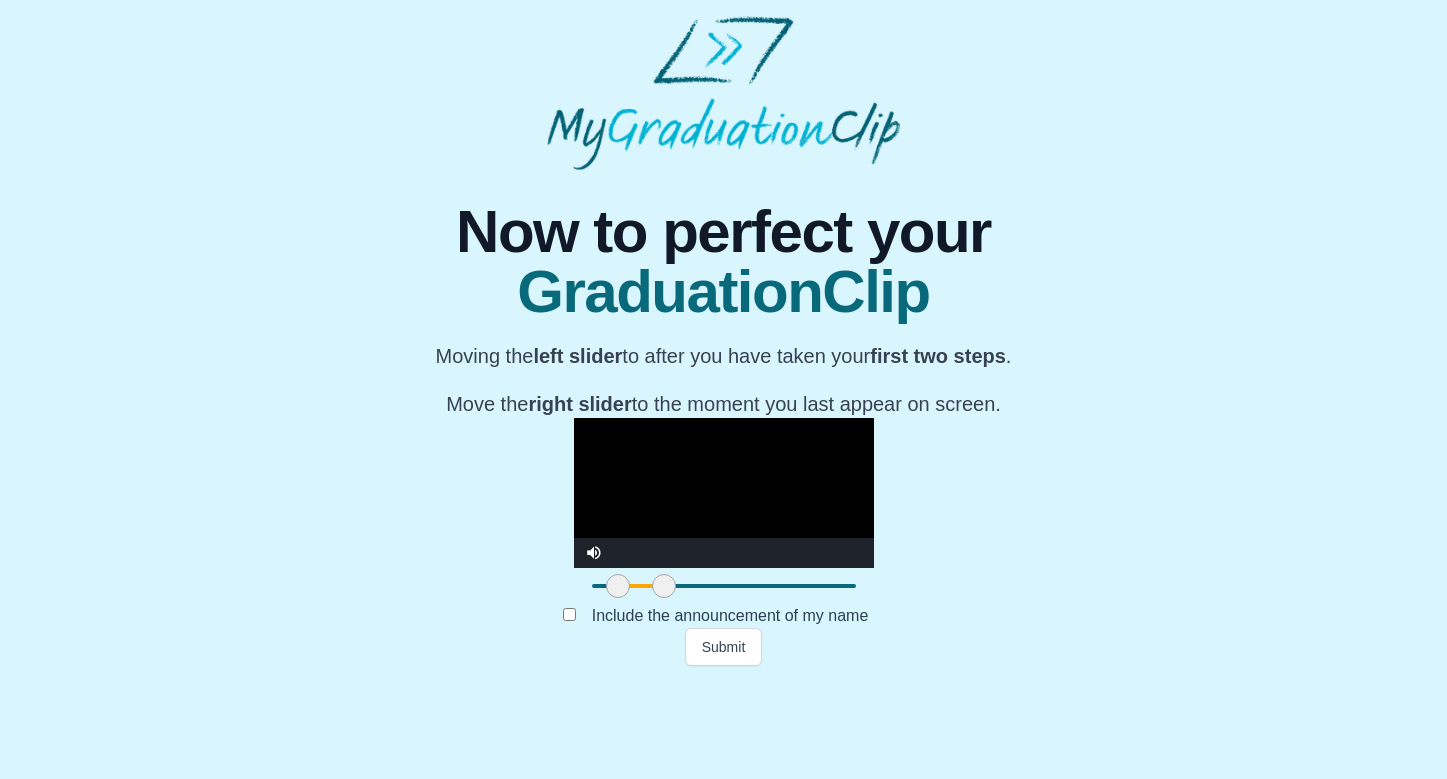 drag, startPoint x: 435, startPoint y: 681, endPoint x: 449, endPoint y: 679, distance: 14.142136 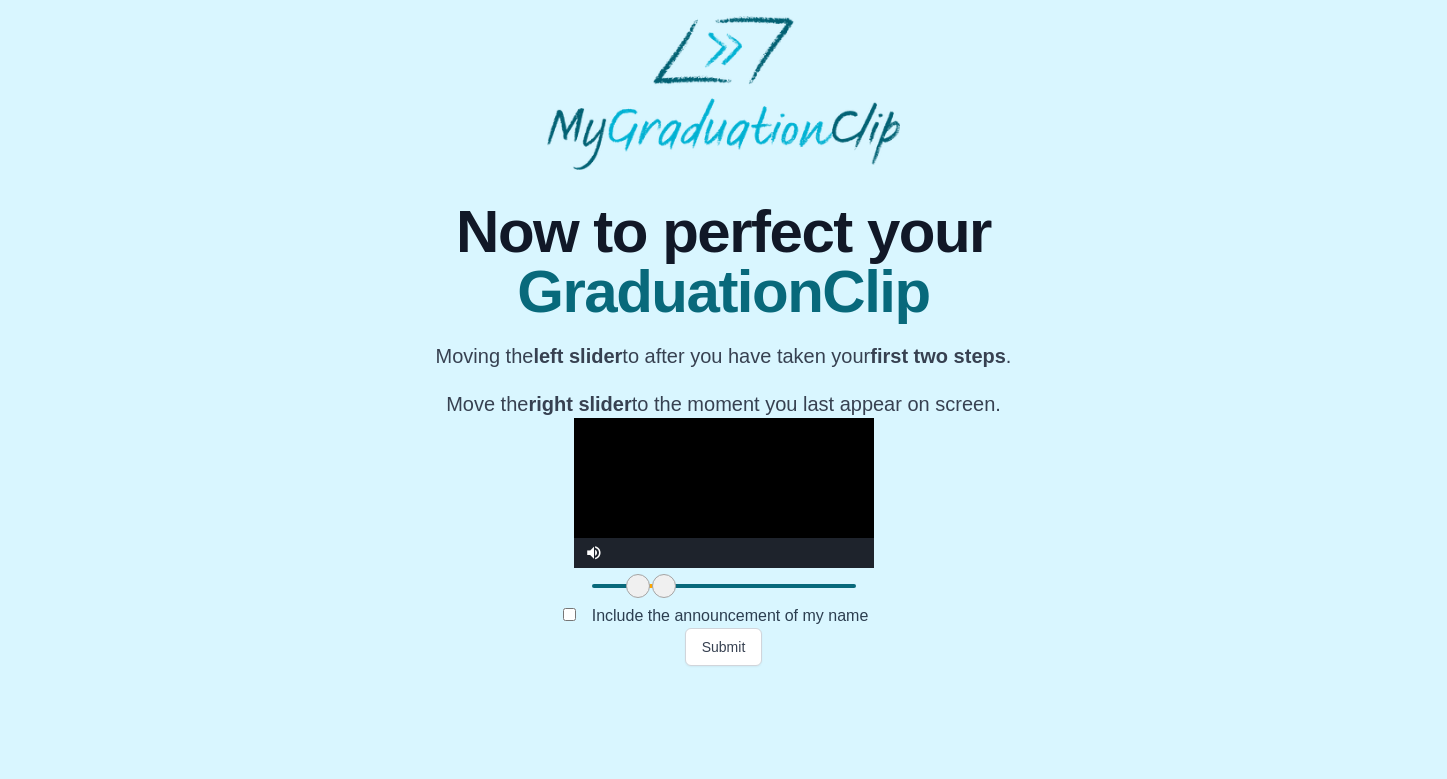 drag, startPoint x: 407, startPoint y: 687, endPoint x: 431, endPoint y: 686, distance: 24.020824 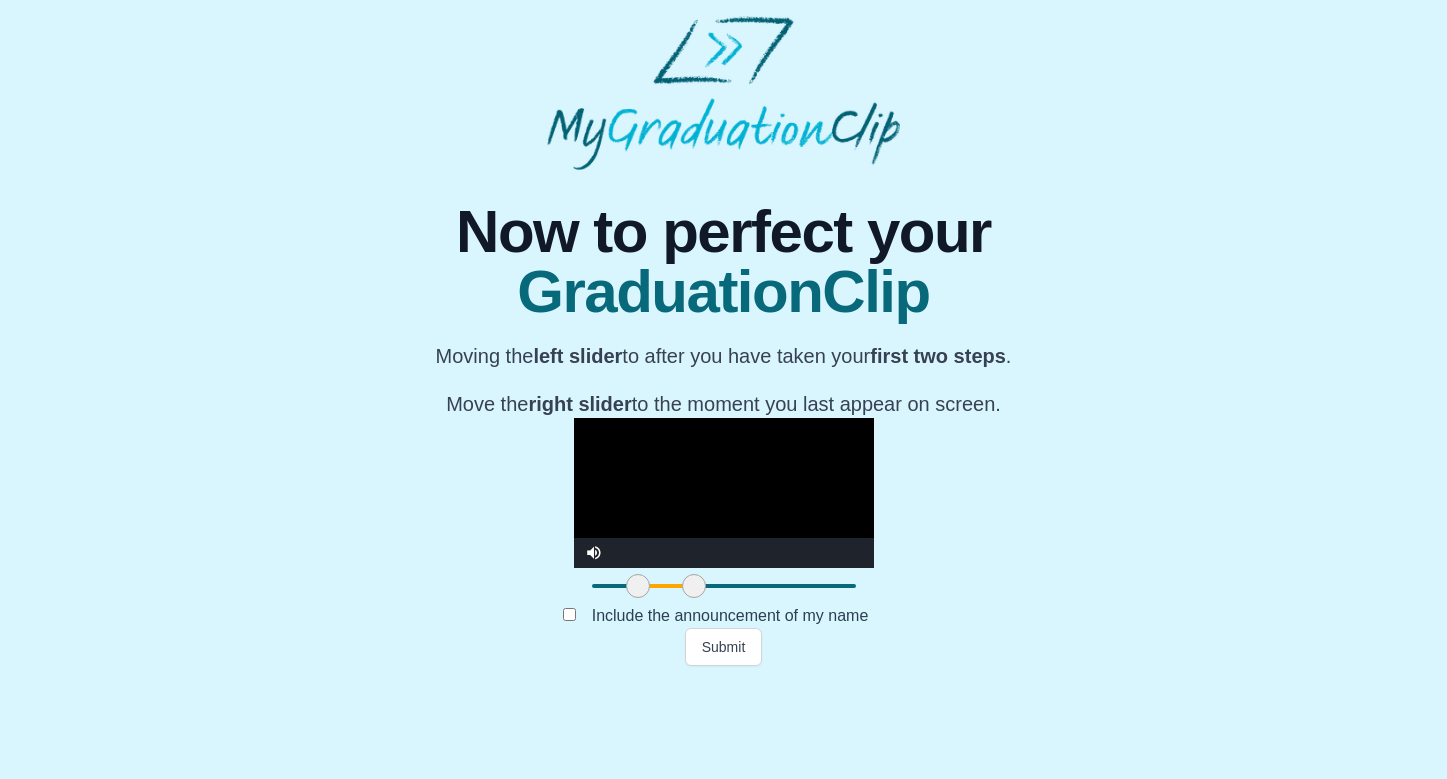 drag, startPoint x: 456, startPoint y: 683, endPoint x: 486, endPoint y: 679, distance: 30.265491 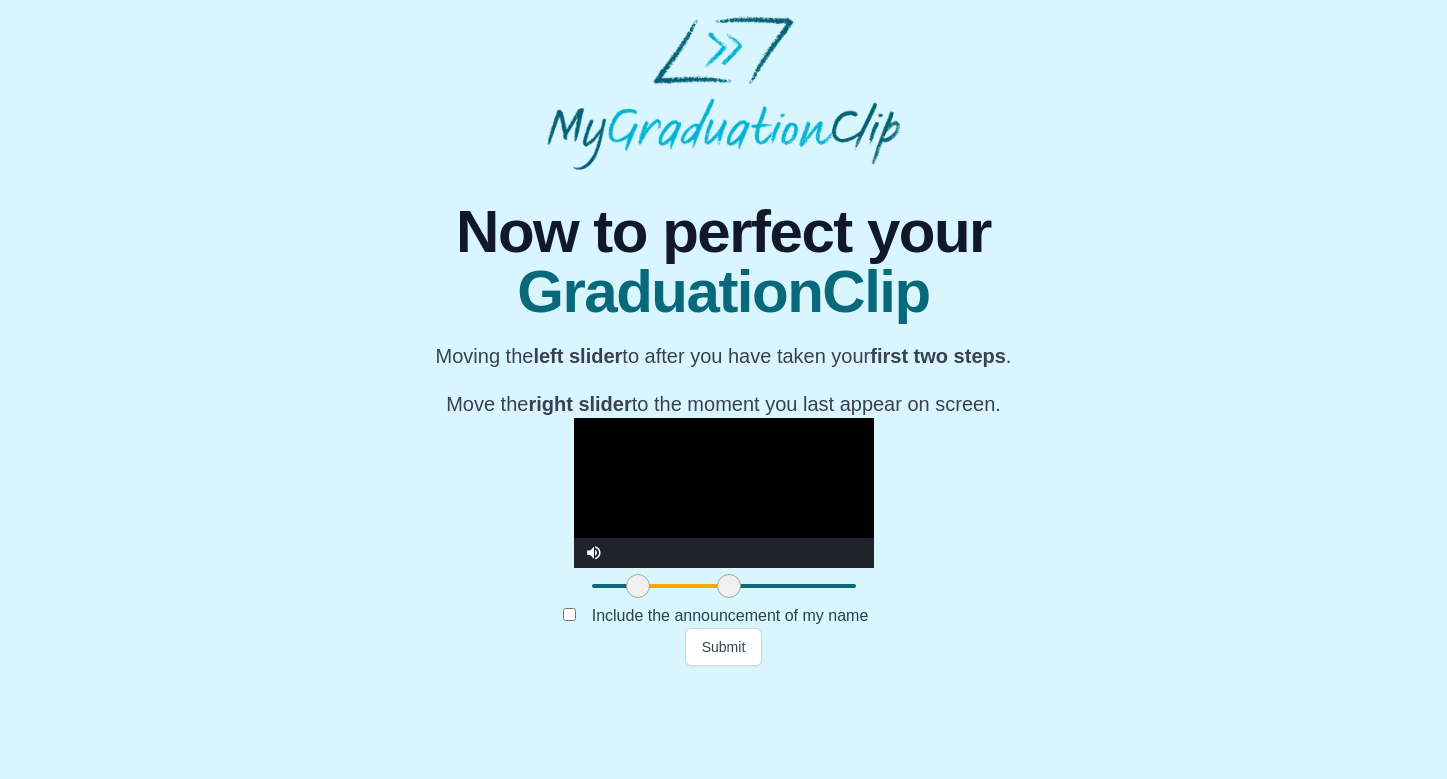 drag, startPoint x: 486, startPoint y: 679, endPoint x: 521, endPoint y: 674, distance: 35.35534 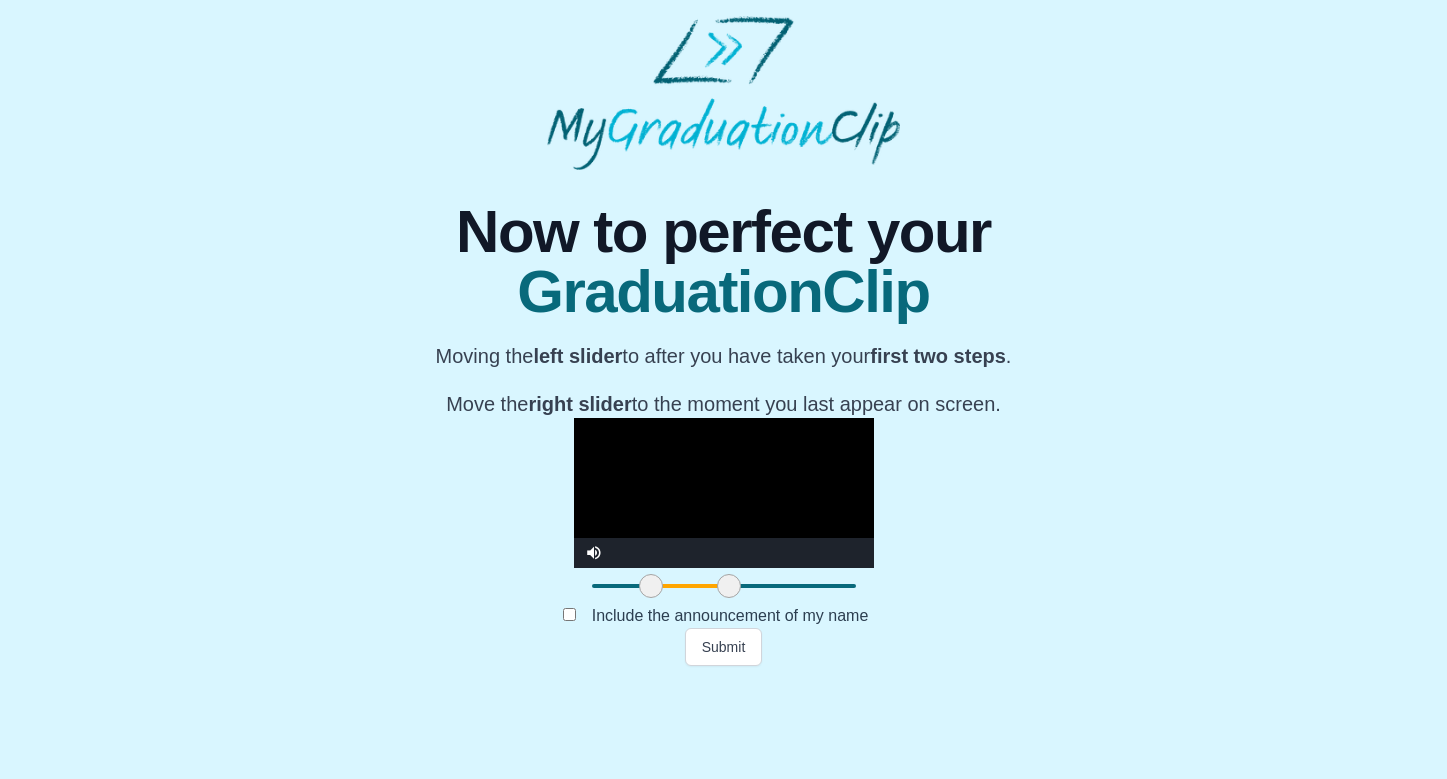 drag, startPoint x: 425, startPoint y: 676, endPoint x: 438, endPoint y: 677, distance: 13.038404 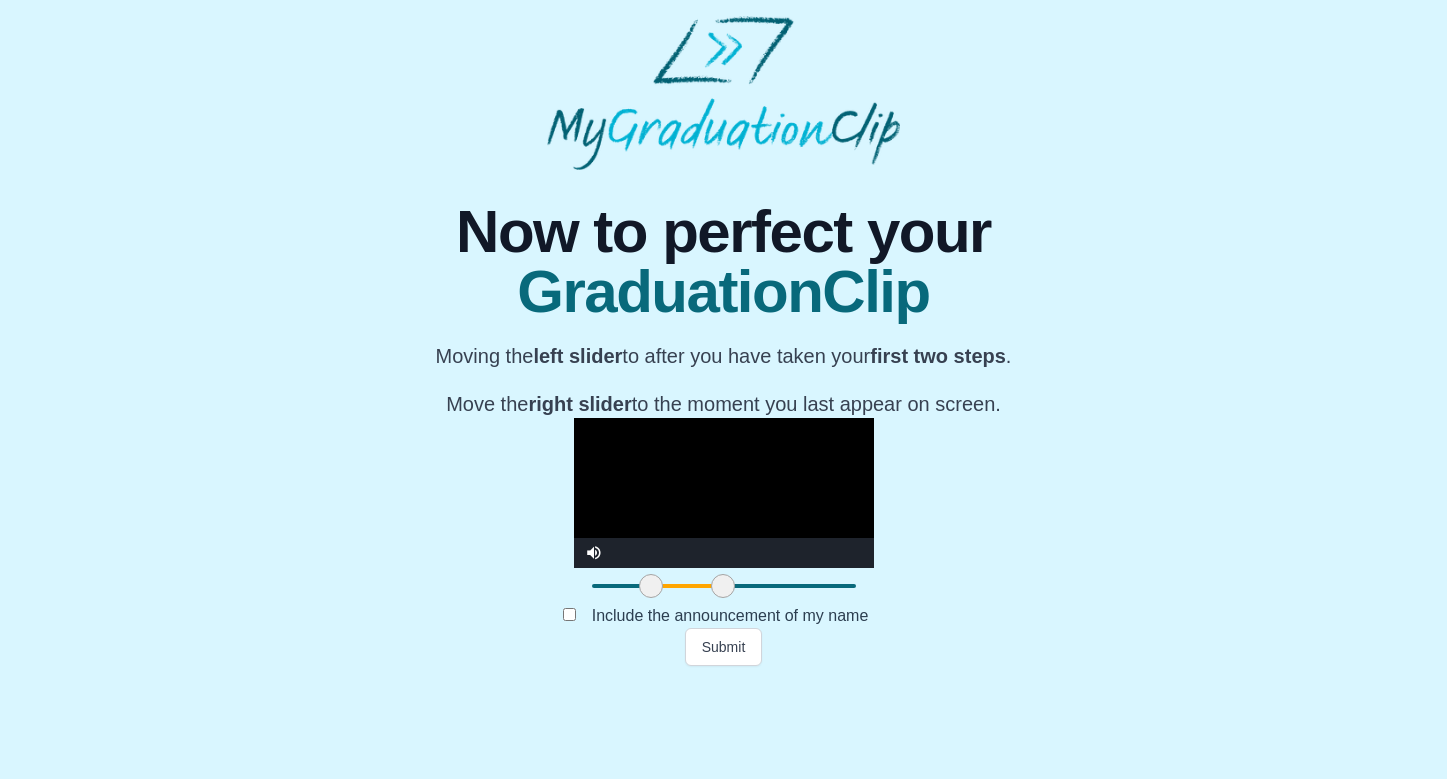click at bounding box center (723, 586) 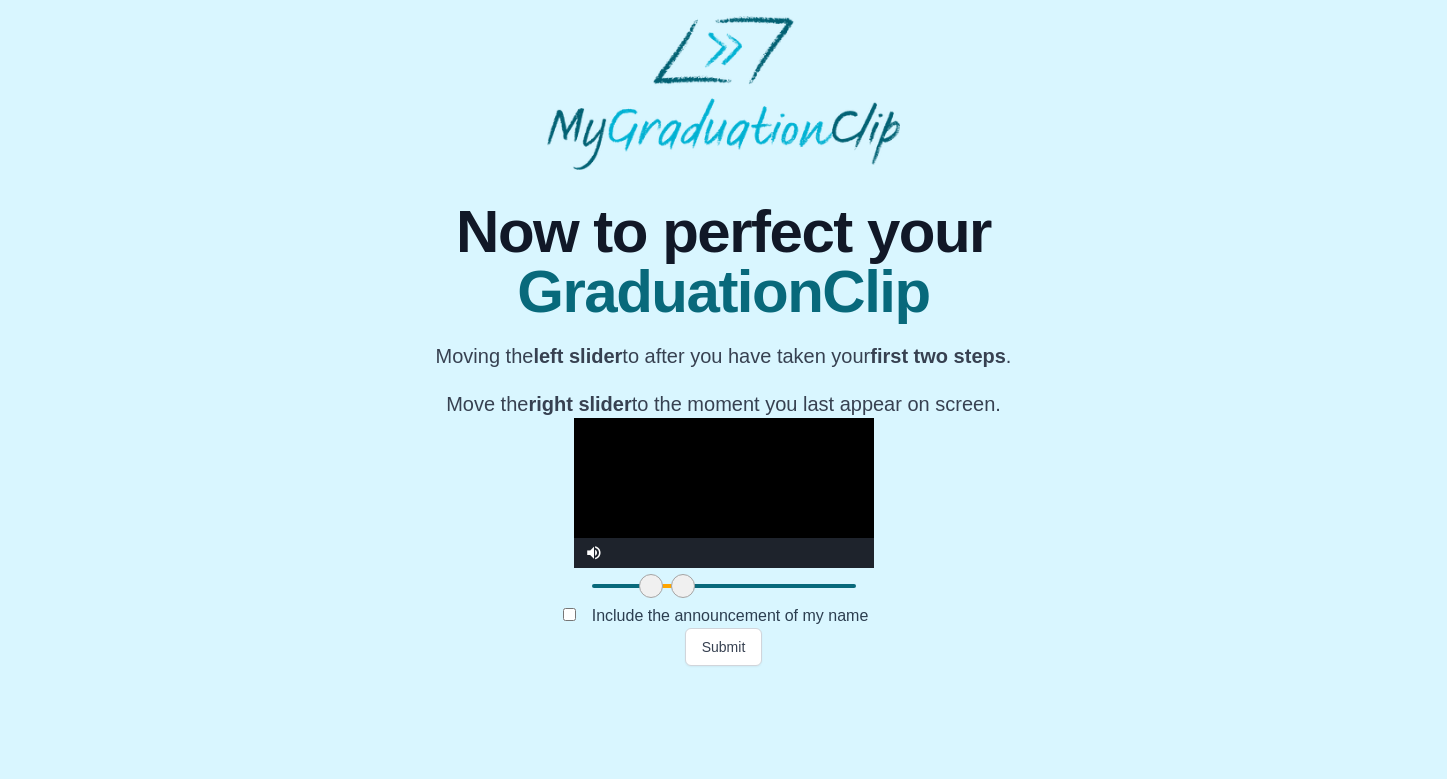 drag, startPoint x: 514, startPoint y: 681, endPoint x: 474, endPoint y: 683, distance: 40.04997 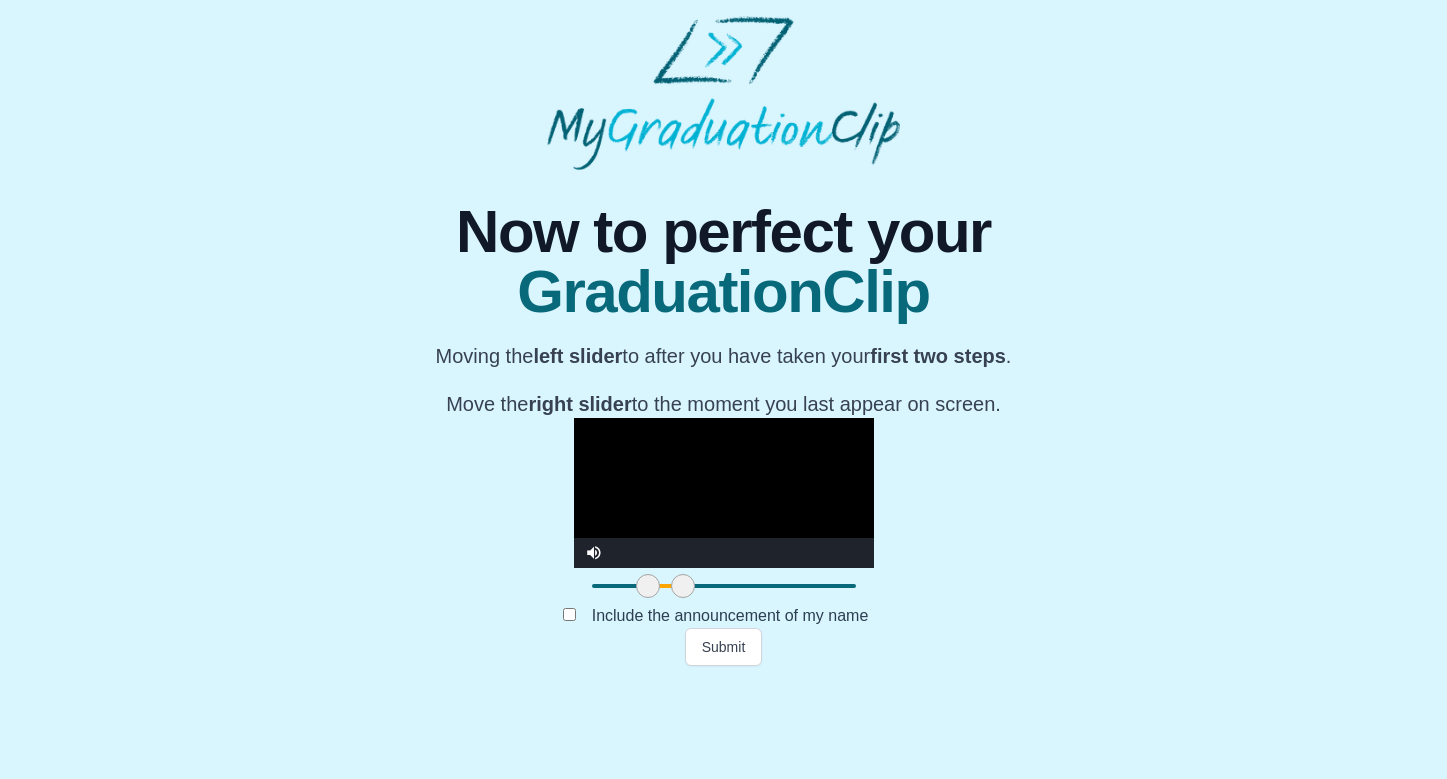 click at bounding box center [648, 586] 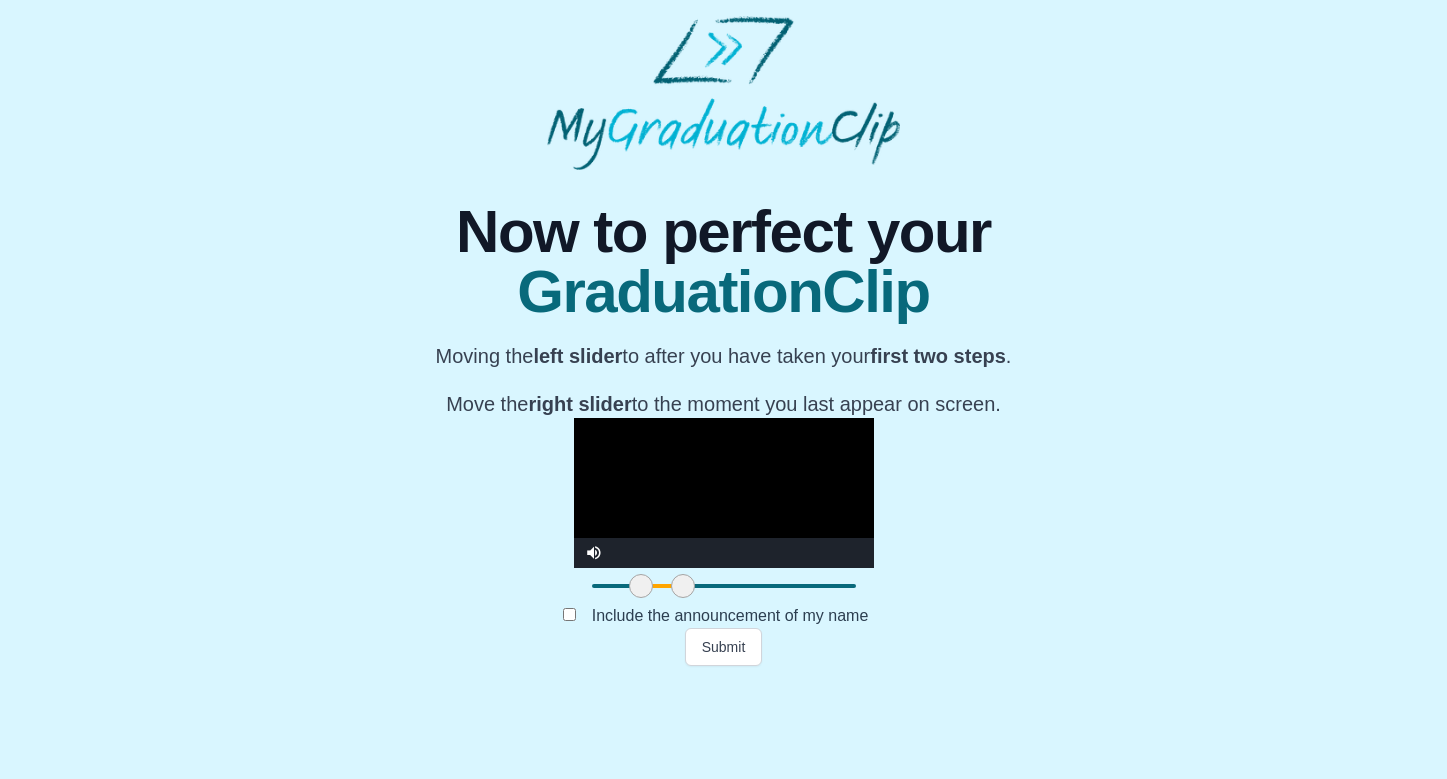 click at bounding box center (641, 586) 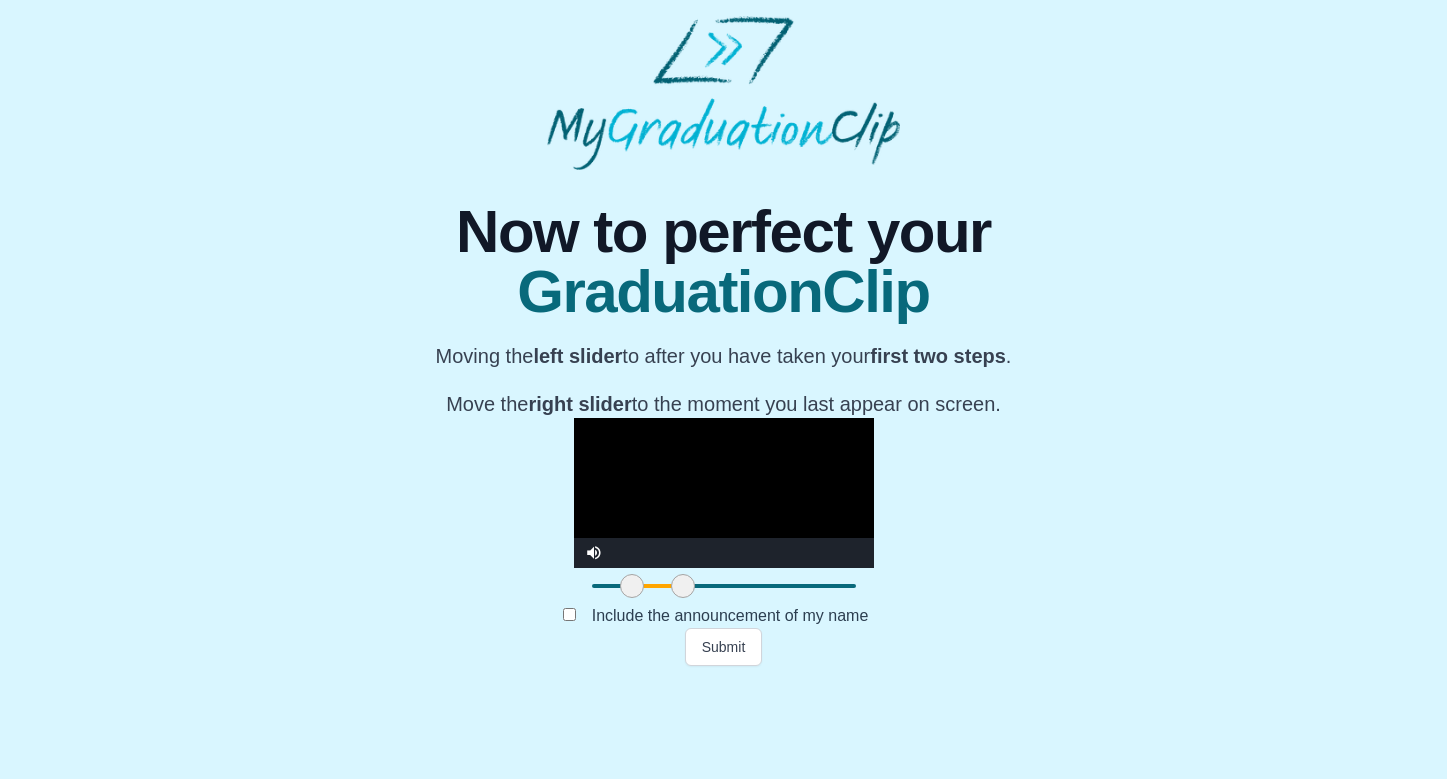 click at bounding box center (632, 586) 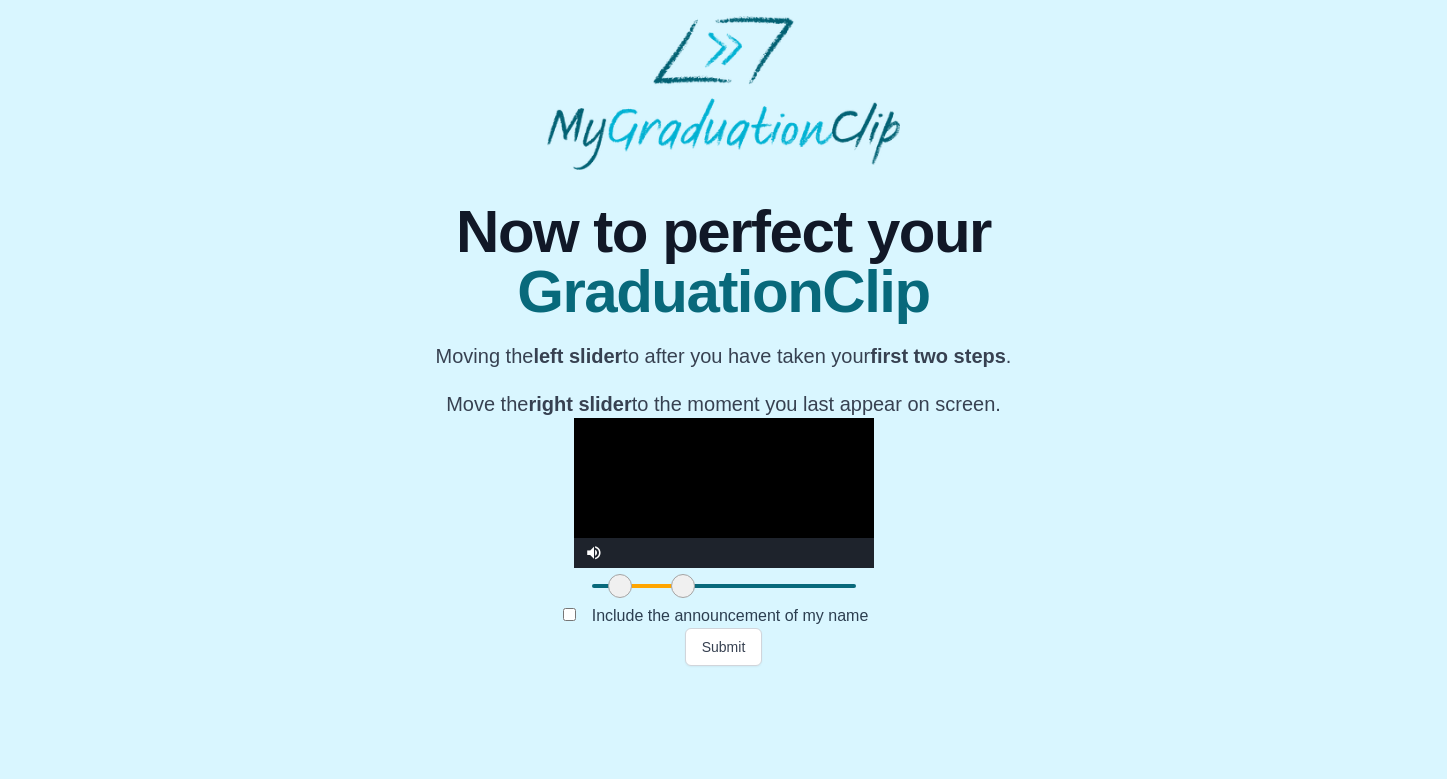 drag, startPoint x: 416, startPoint y: 686, endPoint x: 404, endPoint y: 685, distance: 12.0415945 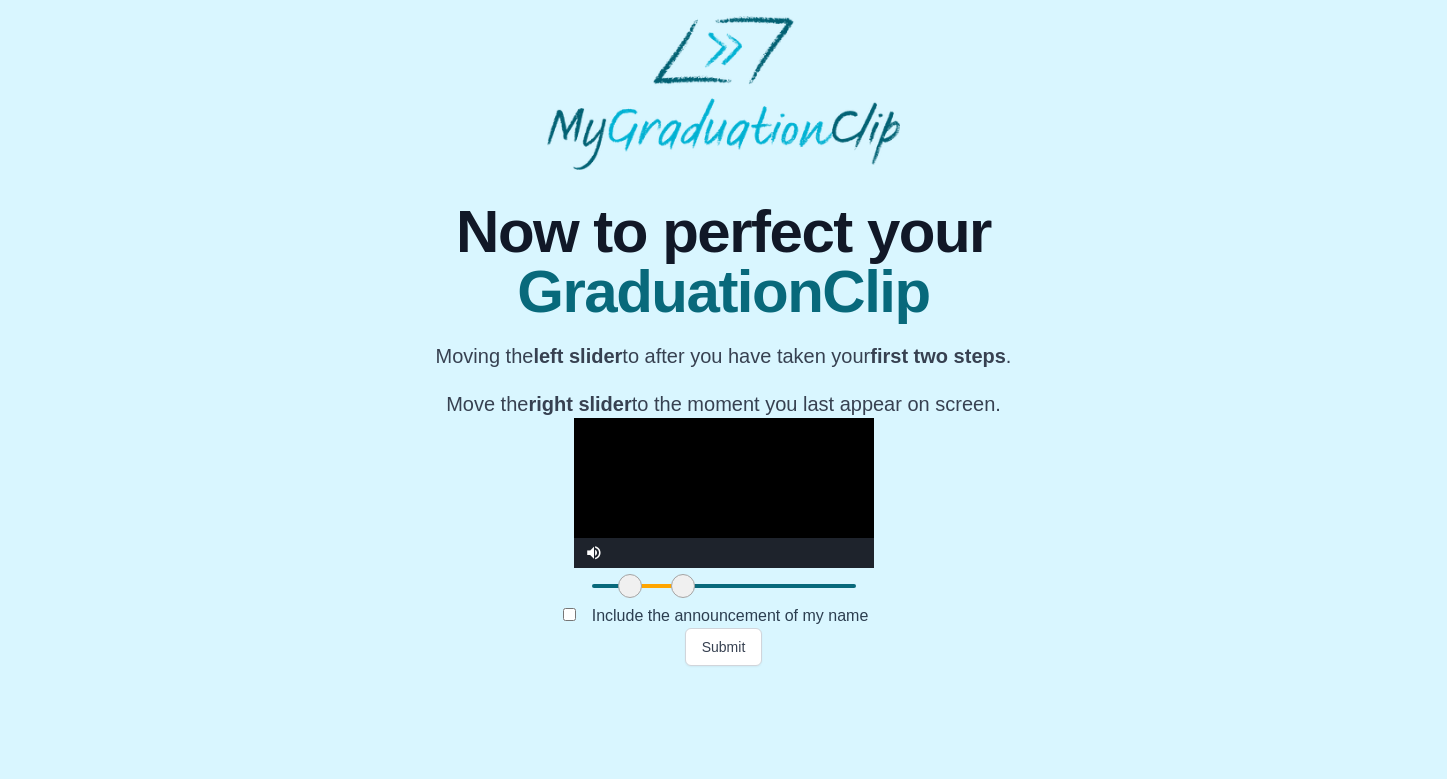 click at bounding box center [630, 586] 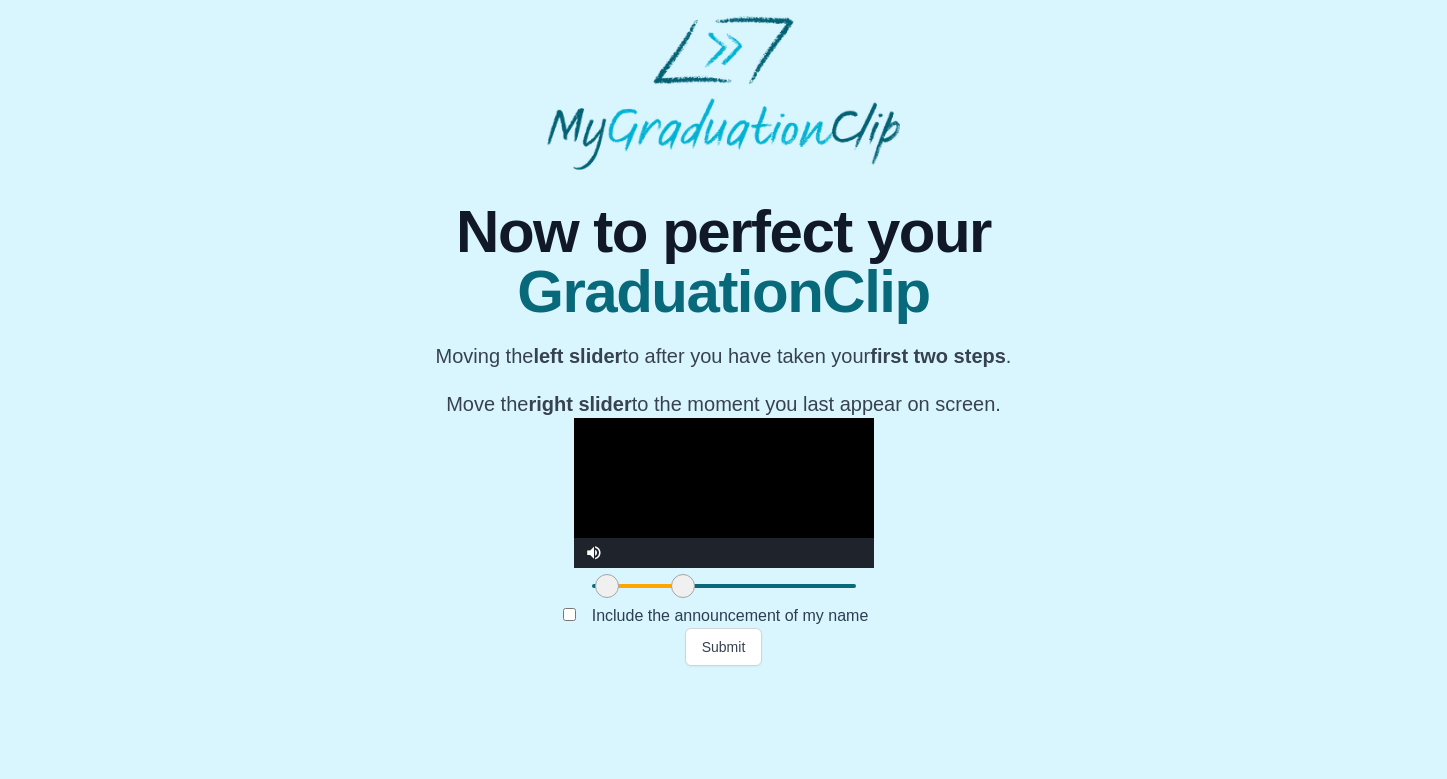 drag, startPoint x: 412, startPoint y: 683, endPoint x: 389, endPoint y: 683, distance: 23 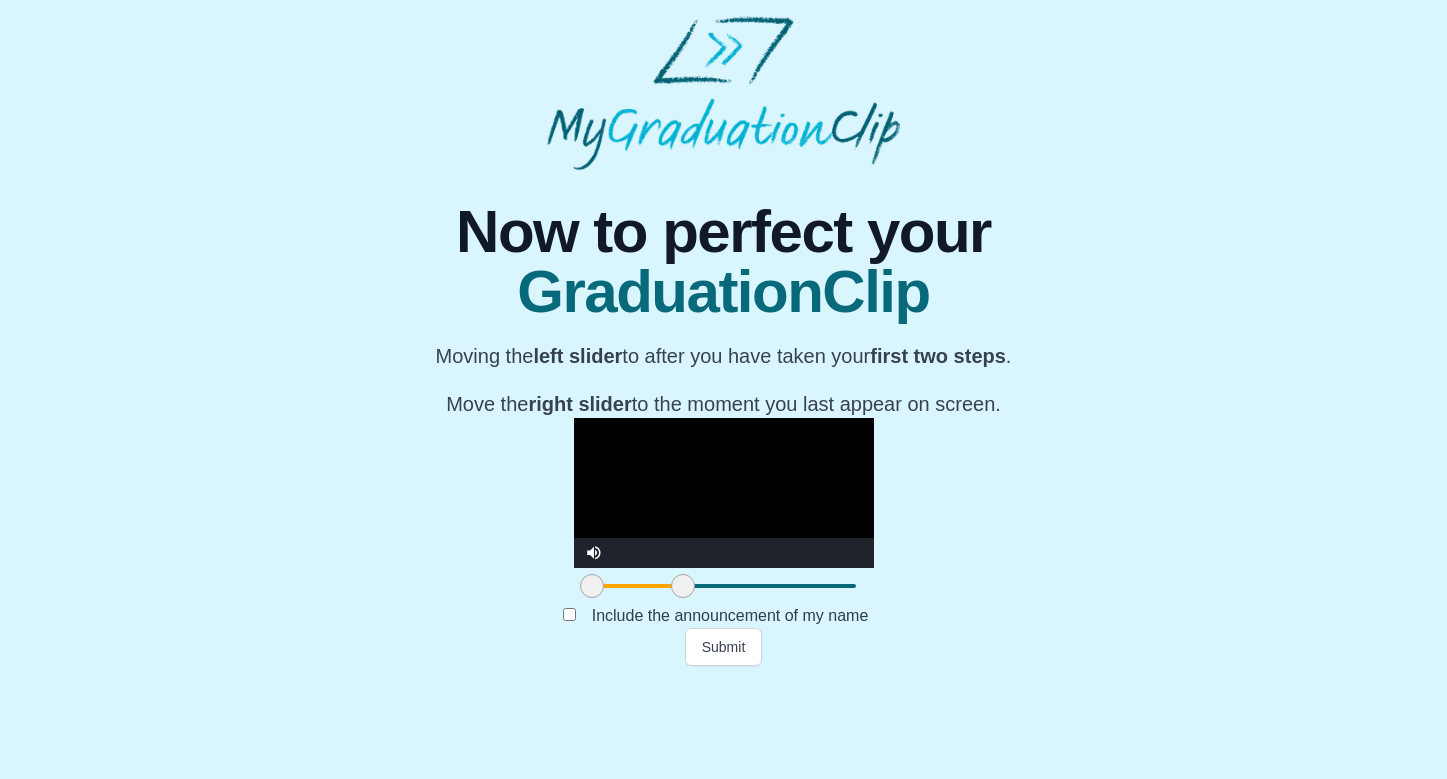 drag, startPoint x: 390, startPoint y: 687, endPoint x: 343, endPoint y: 691, distance: 47.169907 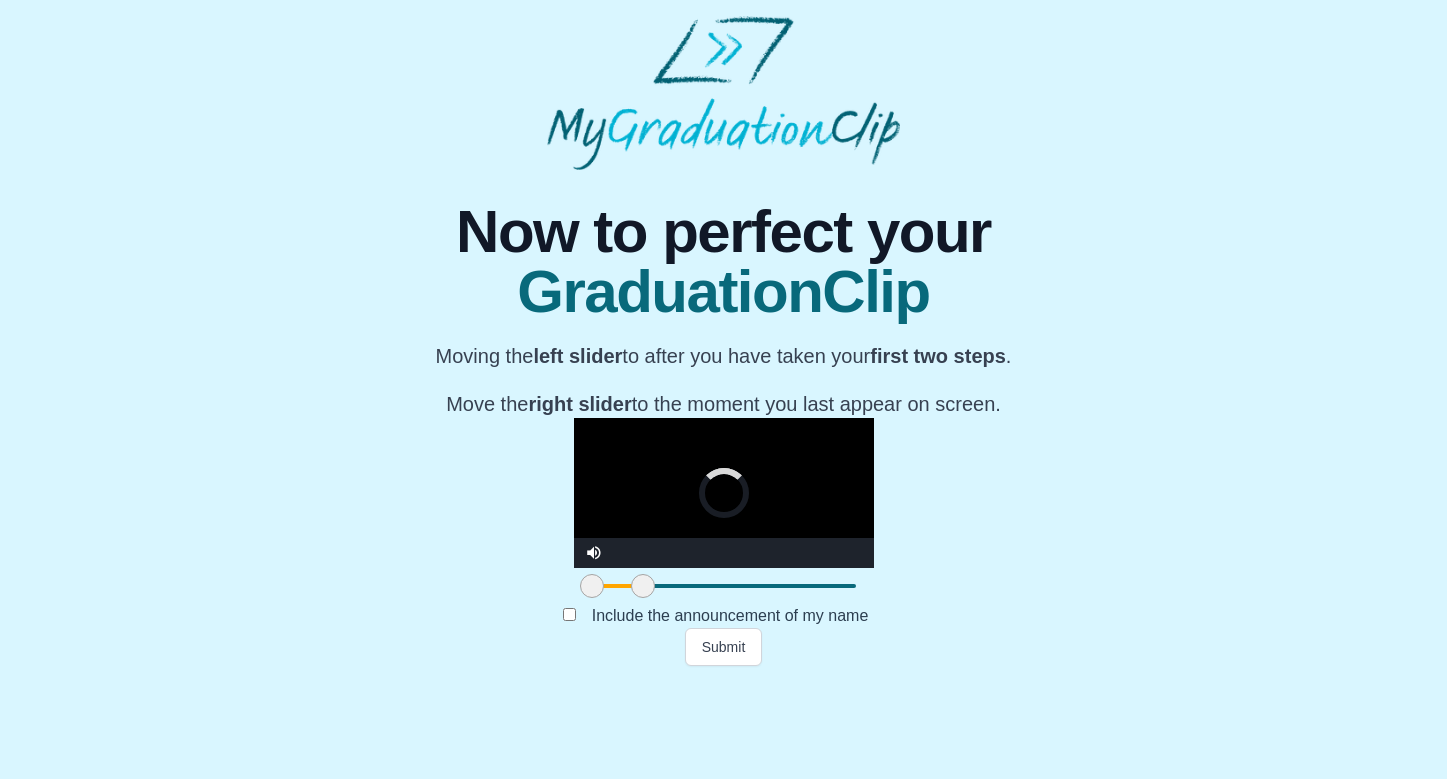 drag, startPoint x: 473, startPoint y: 682, endPoint x: 432, endPoint y: 680, distance: 41.04875 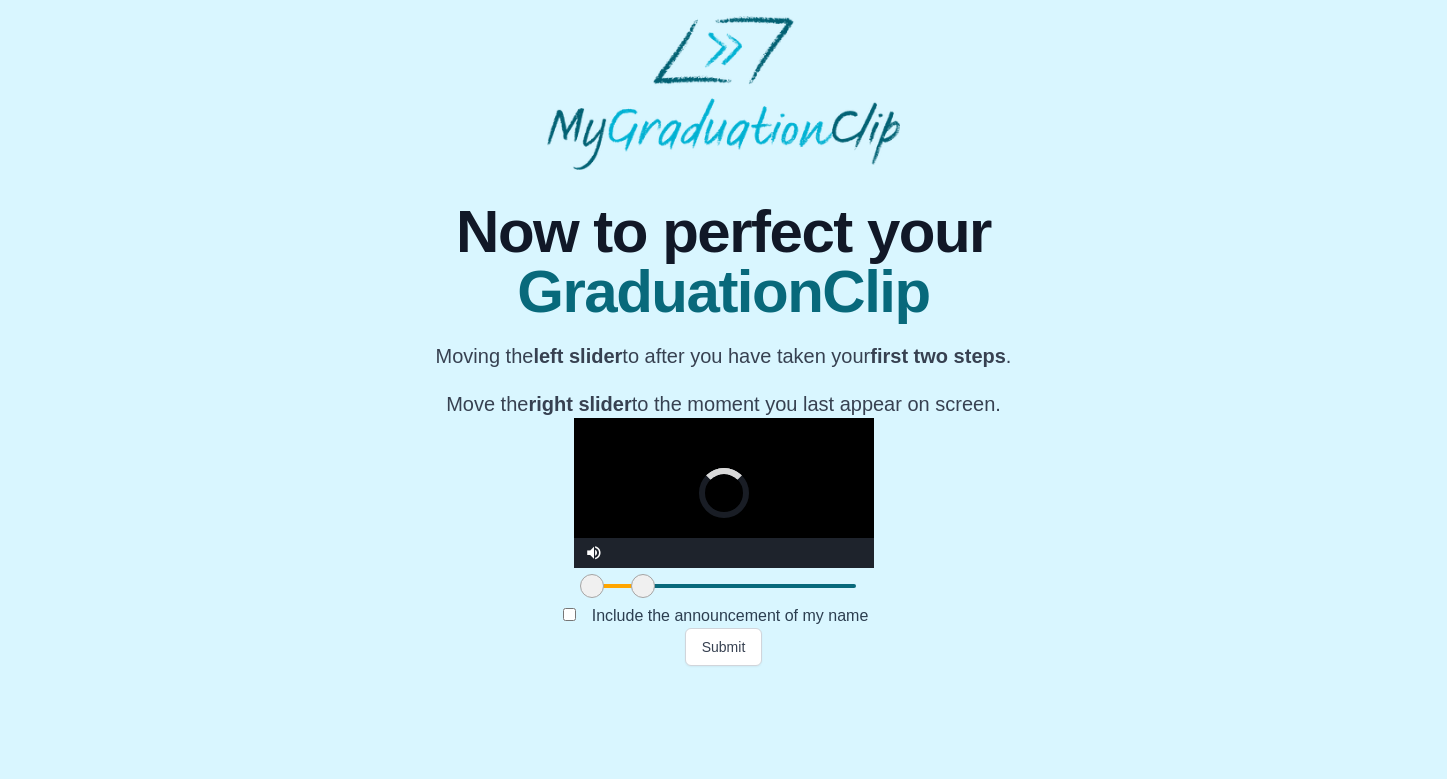 click at bounding box center [643, 586] 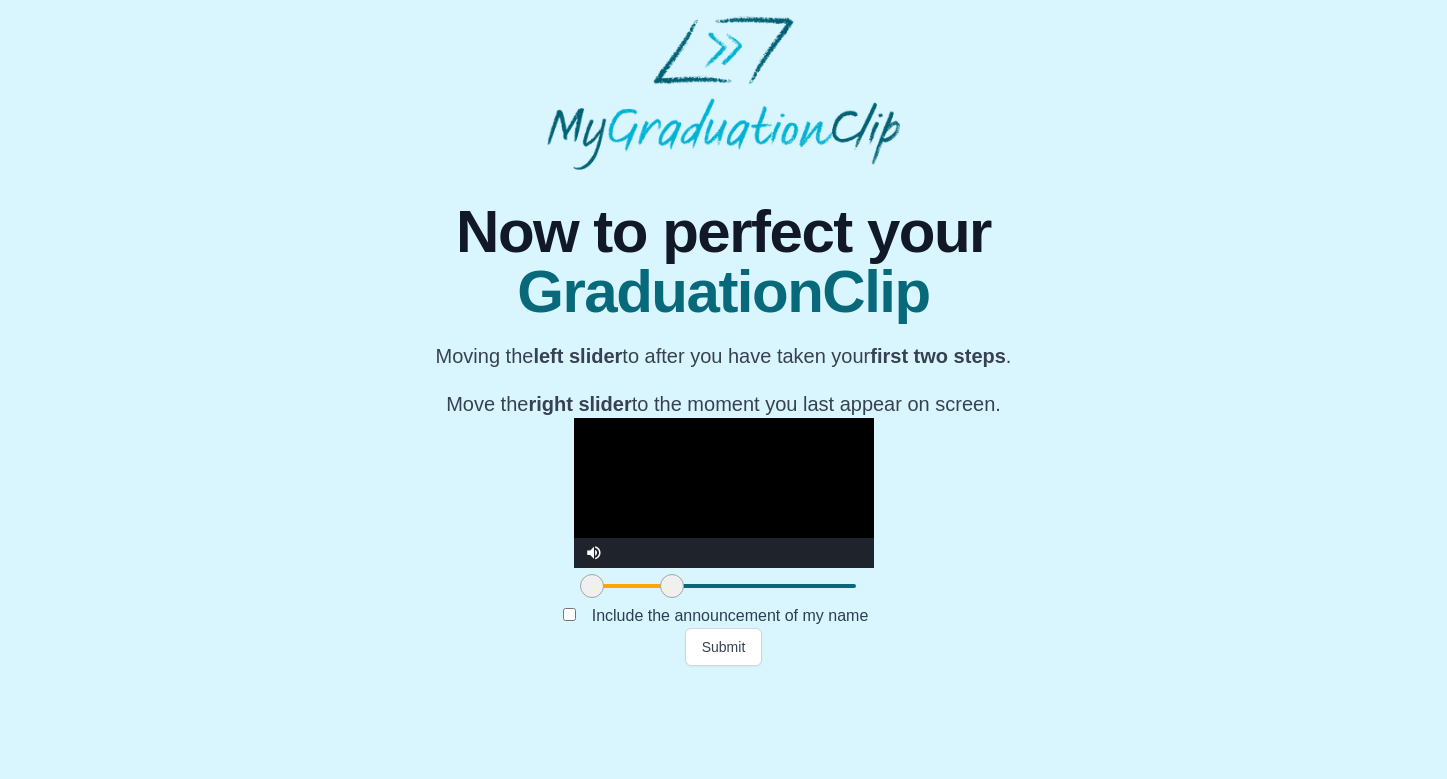drag, startPoint x: 432, startPoint y: 680, endPoint x: 462, endPoint y: 683, distance: 30.149628 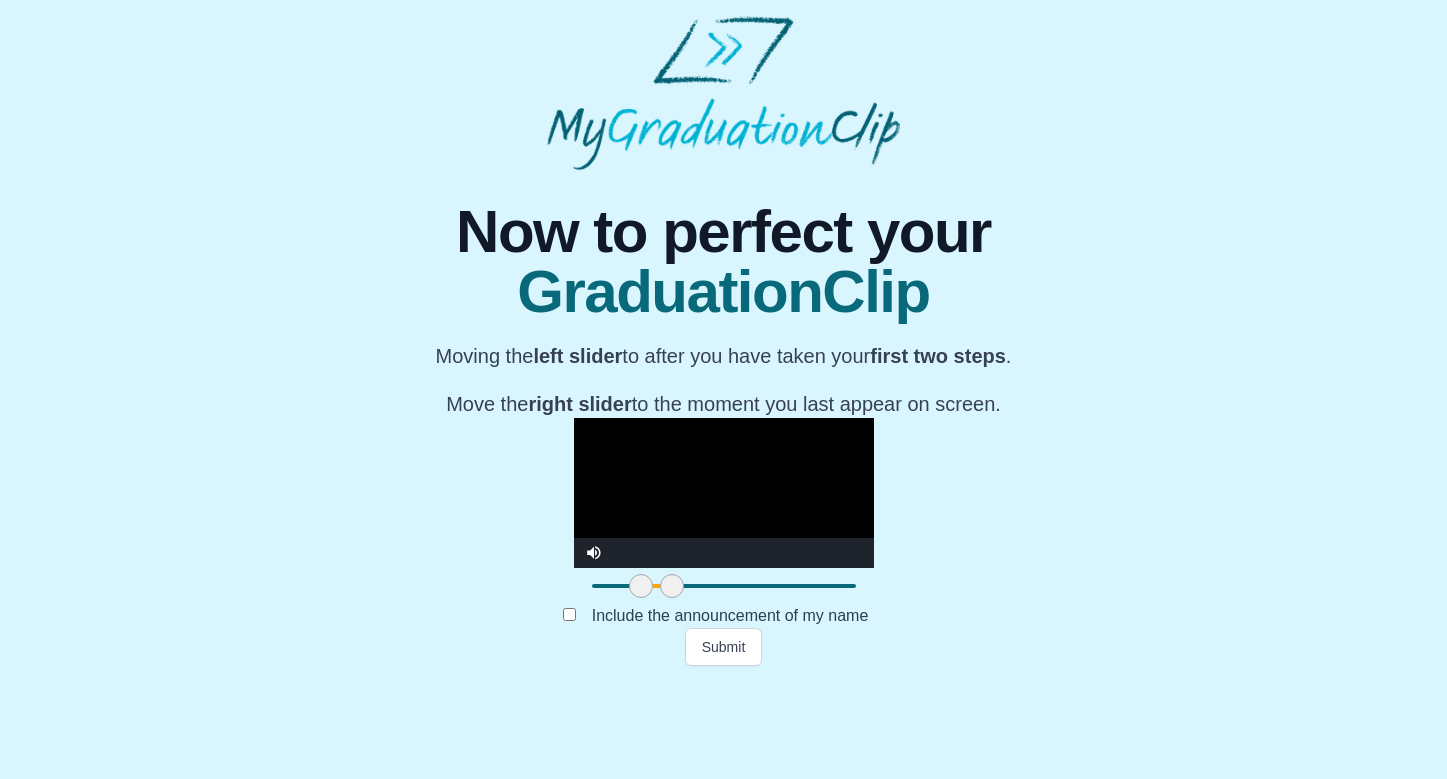 drag, startPoint x: 383, startPoint y: 684, endPoint x: 432, endPoint y: 679, distance: 49.25444 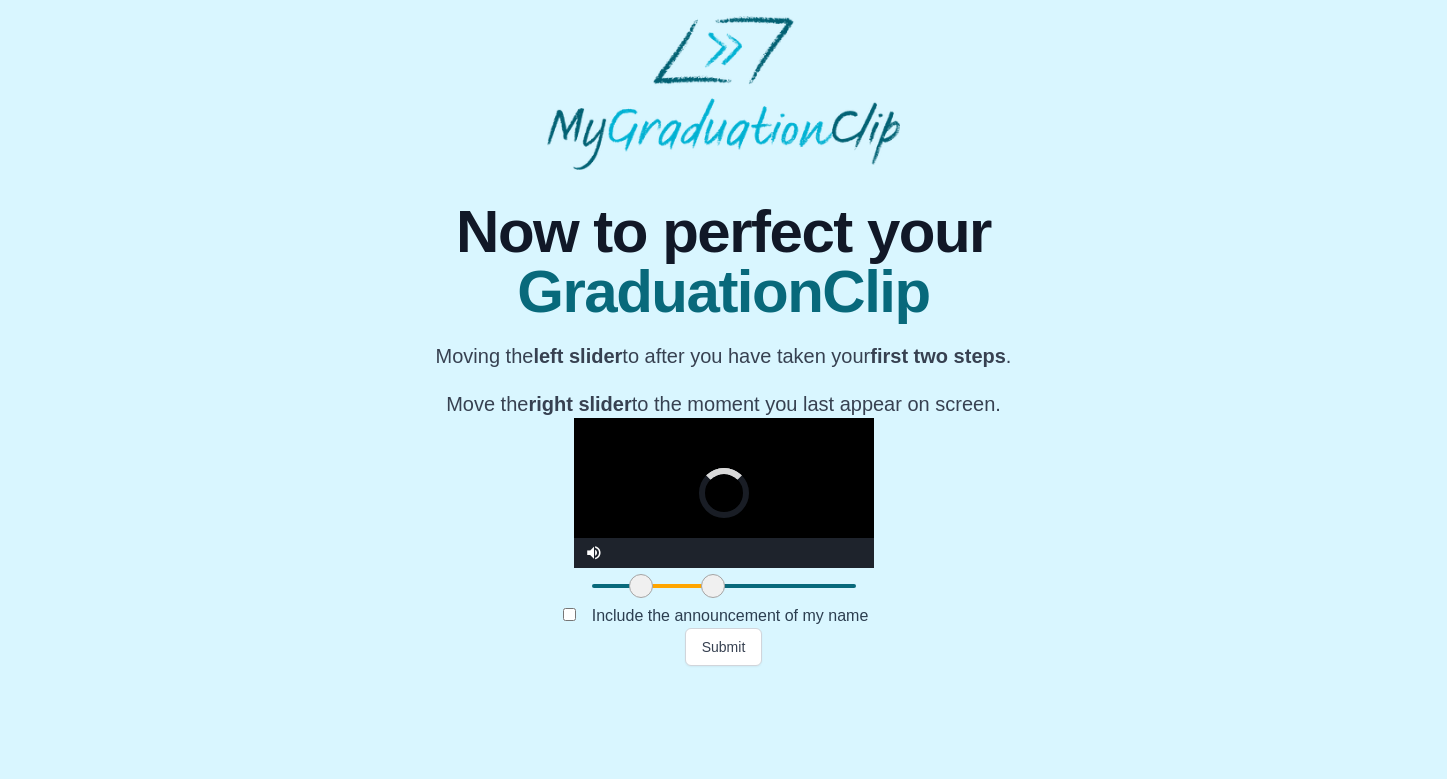 drag, startPoint x: 456, startPoint y: 681, endPoint x: 498, endPoint y: 679, distance: 42.047592 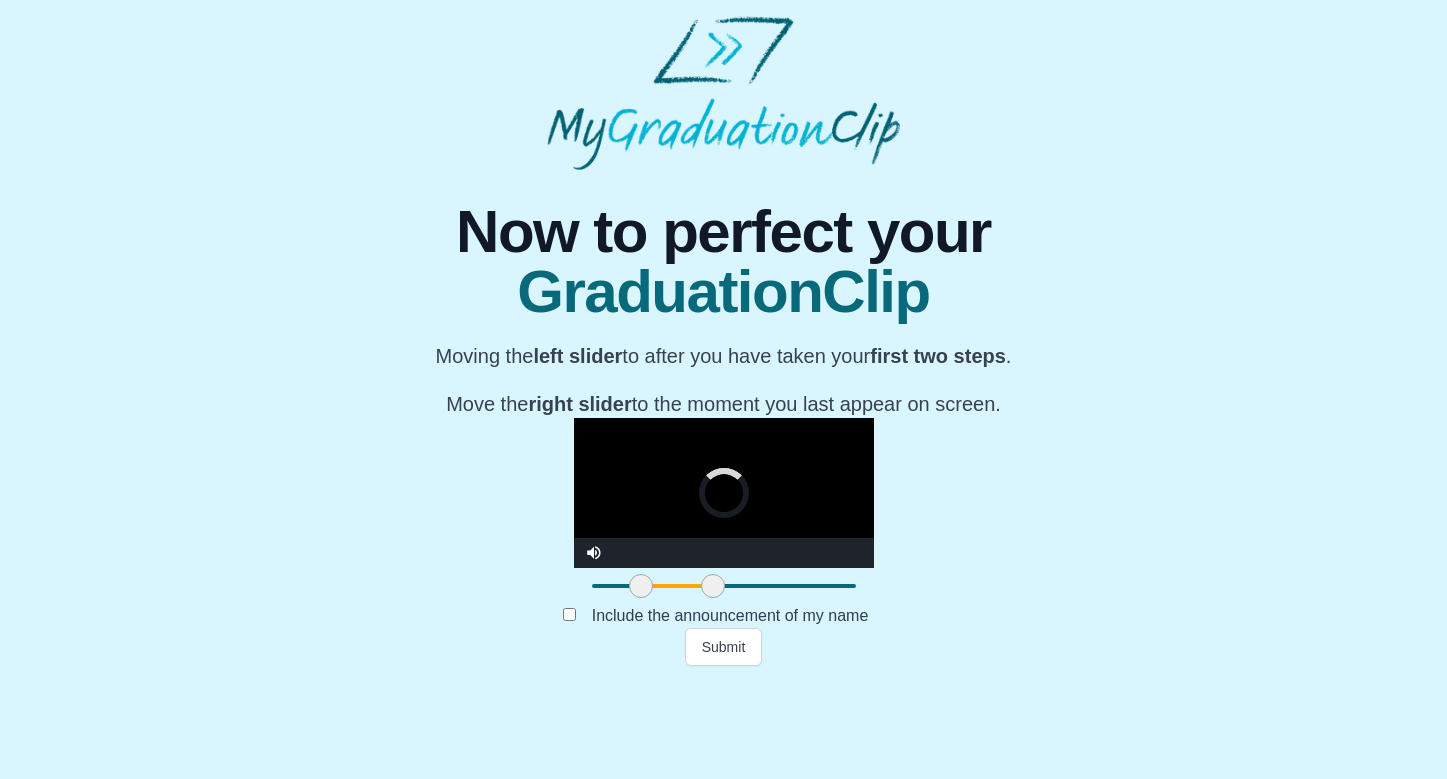 click at bounding box center (713, 586) 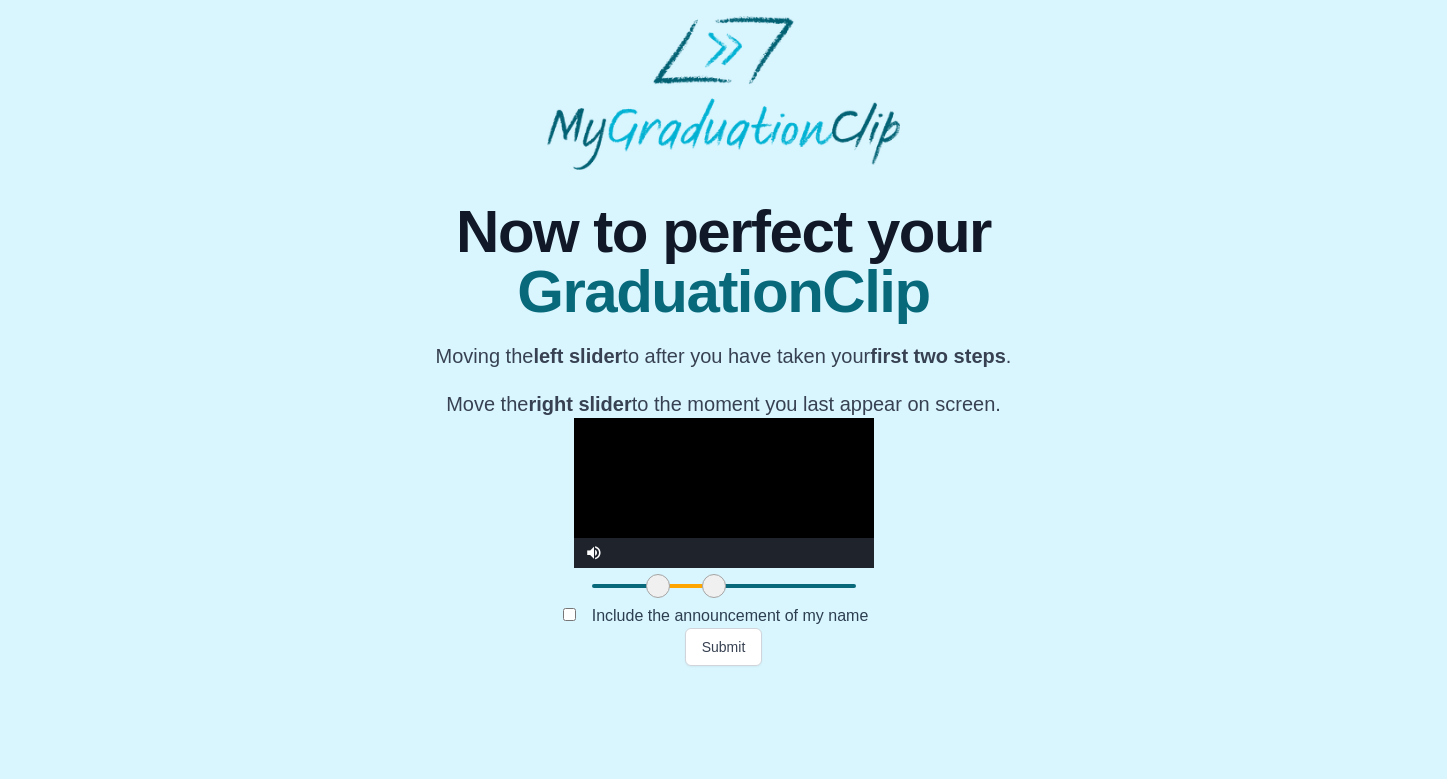 drag, startPoint x: 434, startPoint y: 680, endPoint x: 453, endPoint y: 683, distance: 19.235384 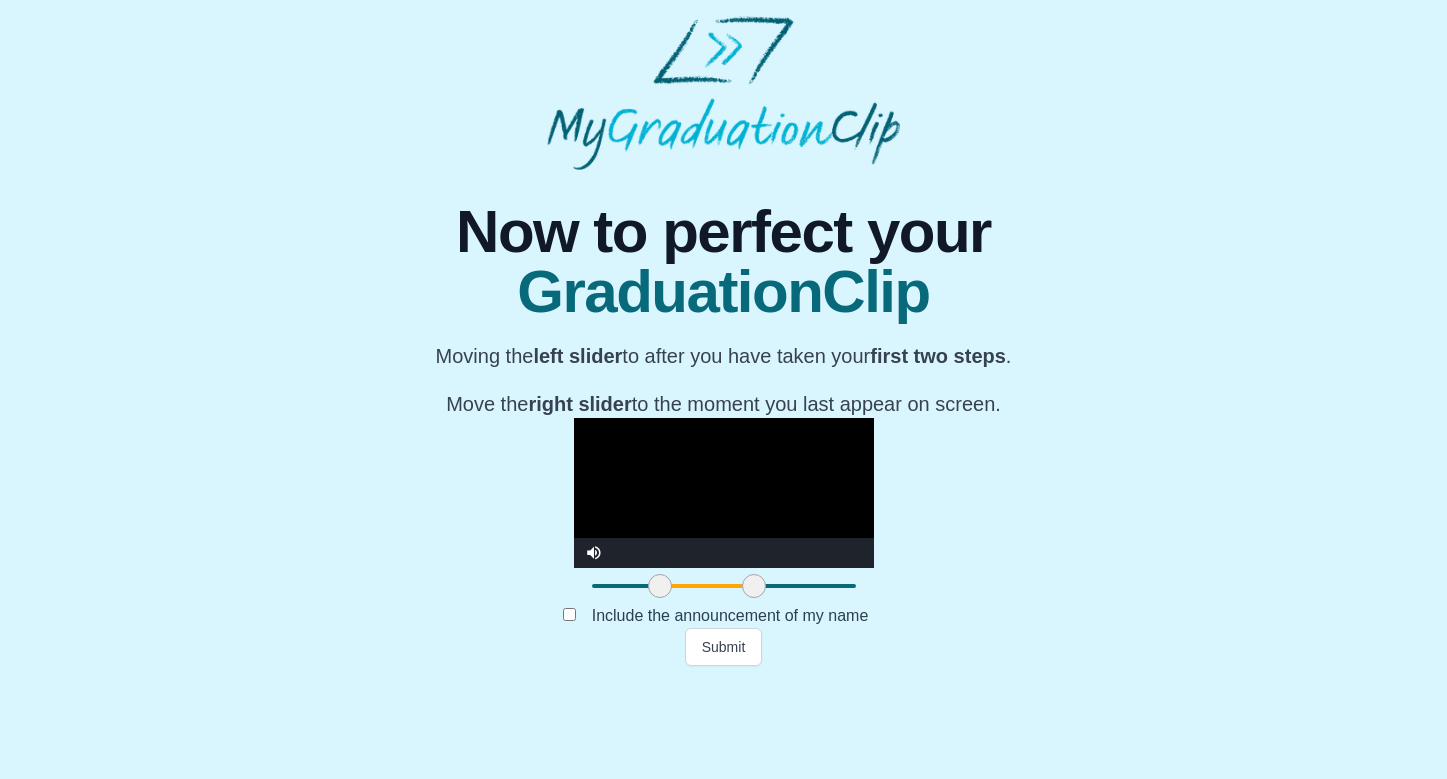 drag, startPoint x: 504, startPoint y: 677, endPoint x: 544, endPoint y: 680, distance: 40.112343 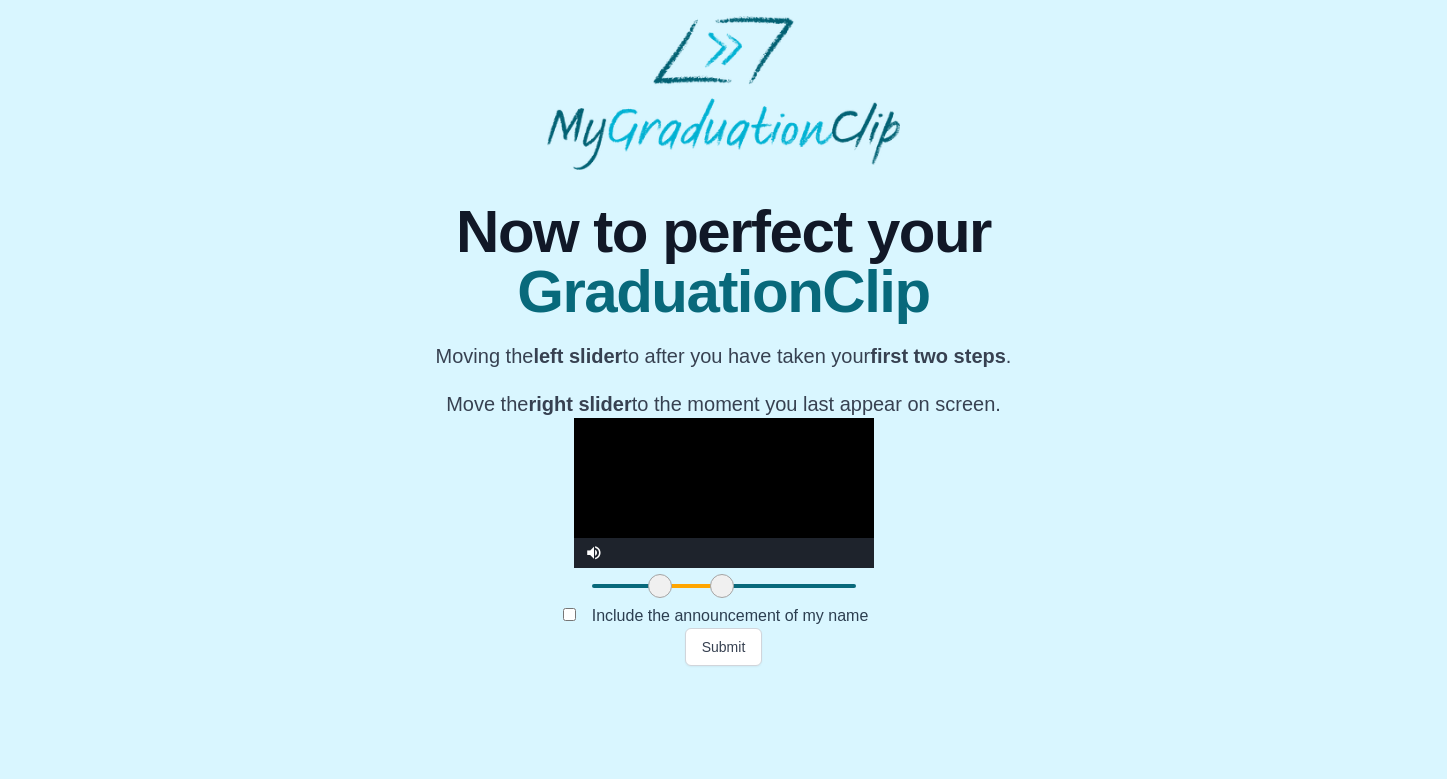 drag, startPoint x: 545, startPoint y: 681, endPoint x: 513, endPoint y: 680, distance: 32.01562 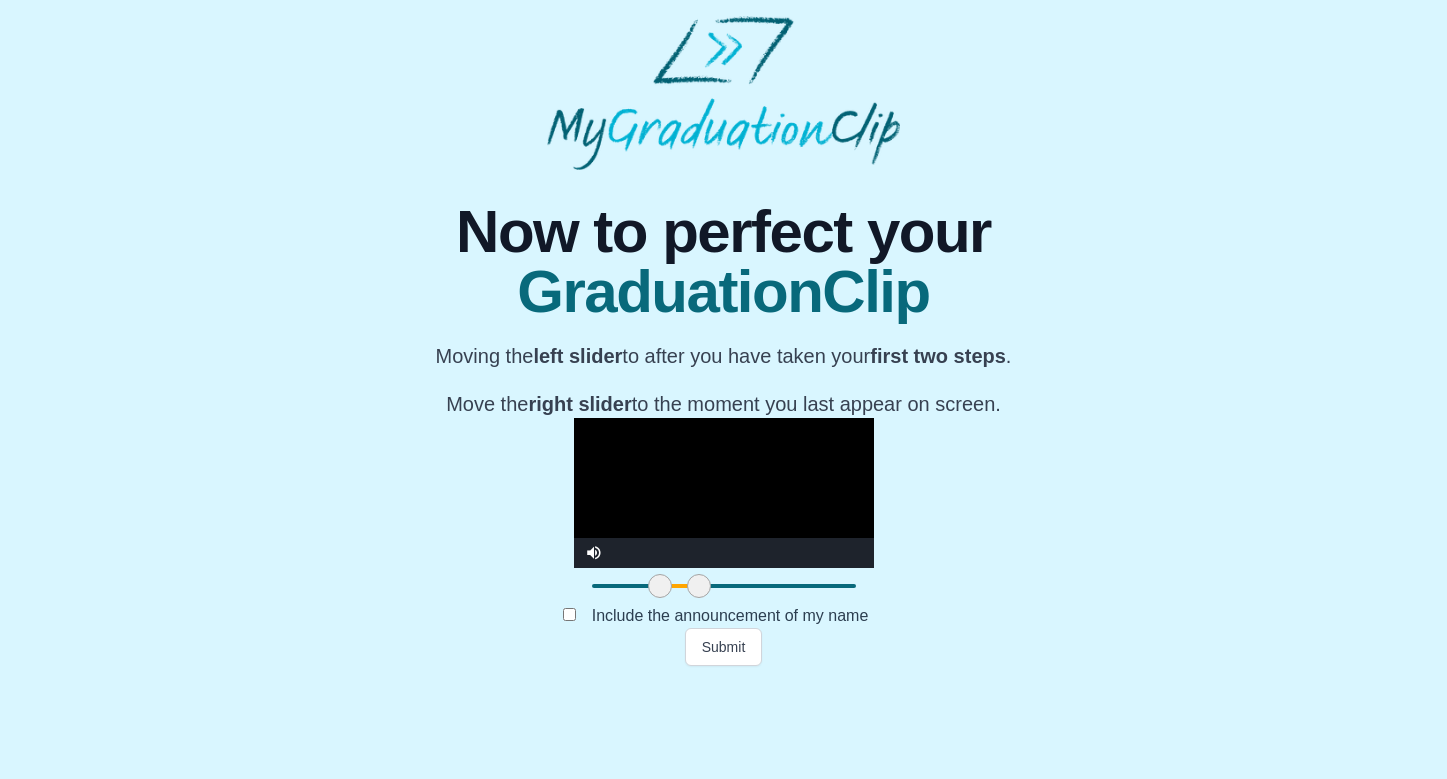 drag, startPoint x: 513, startPoint y: 680, endPoint x: 490, endPoint y: 681, distance: 23.021729 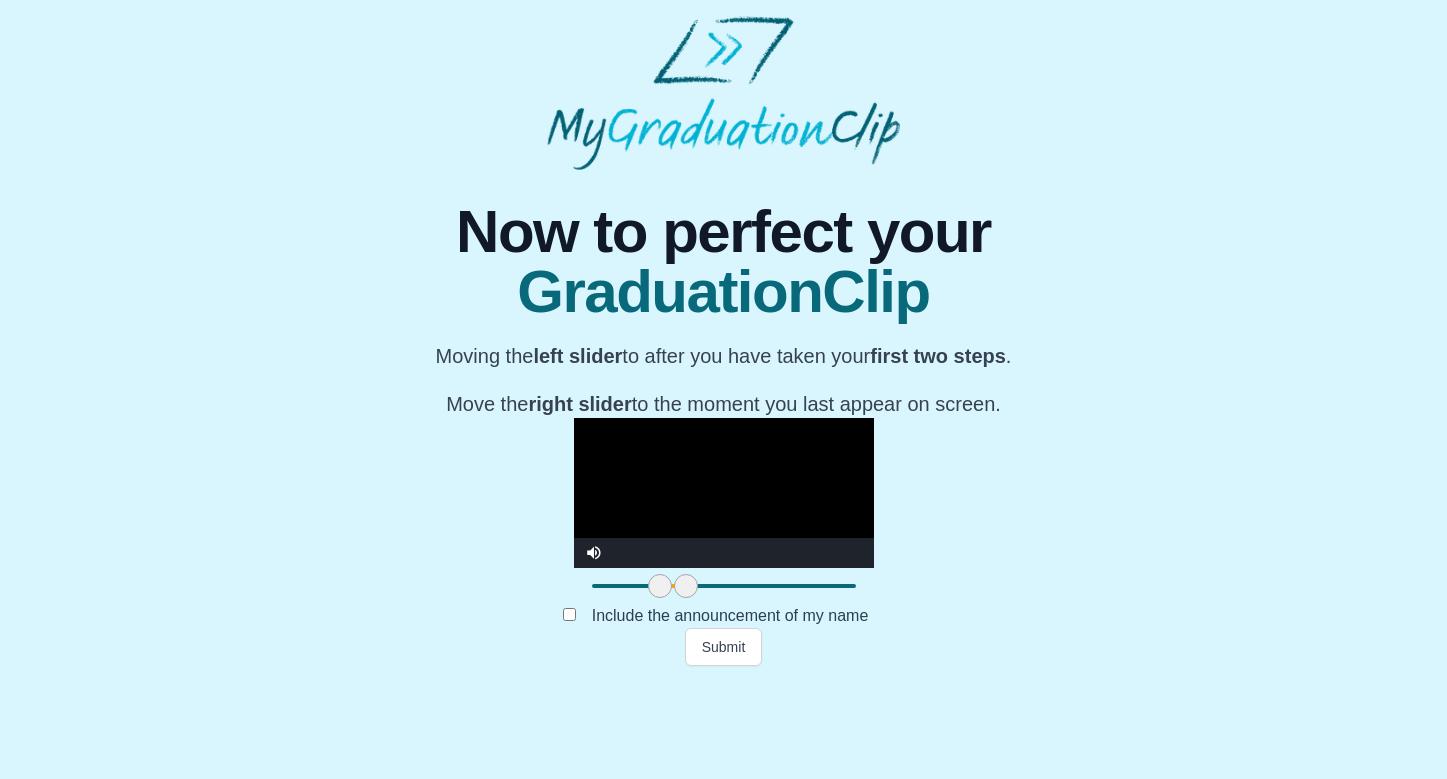 drag, startPoint x: 485, startPoint y: 681, endPoint x: 471, endPoint y: 683, distance: 14.142136 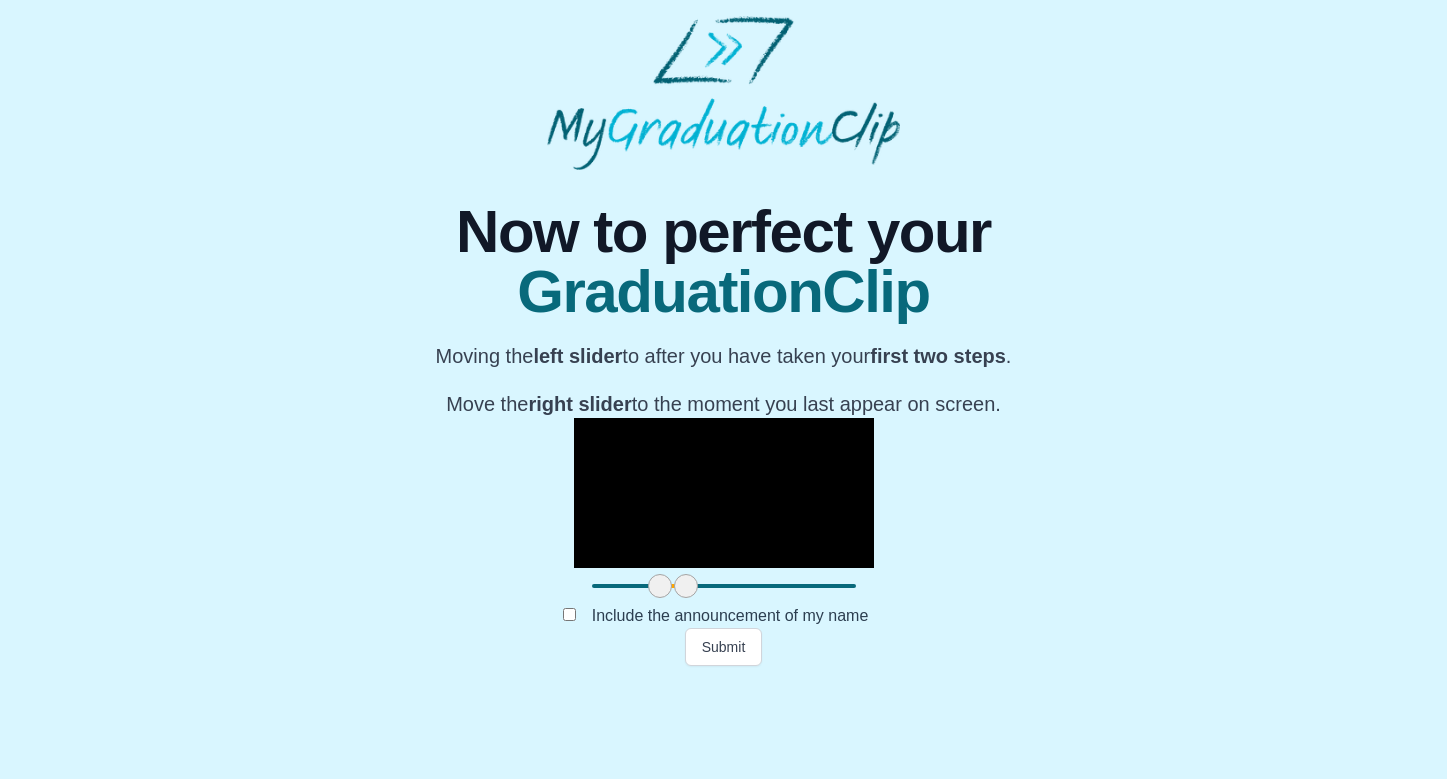 click at bounding box center [686, 586] 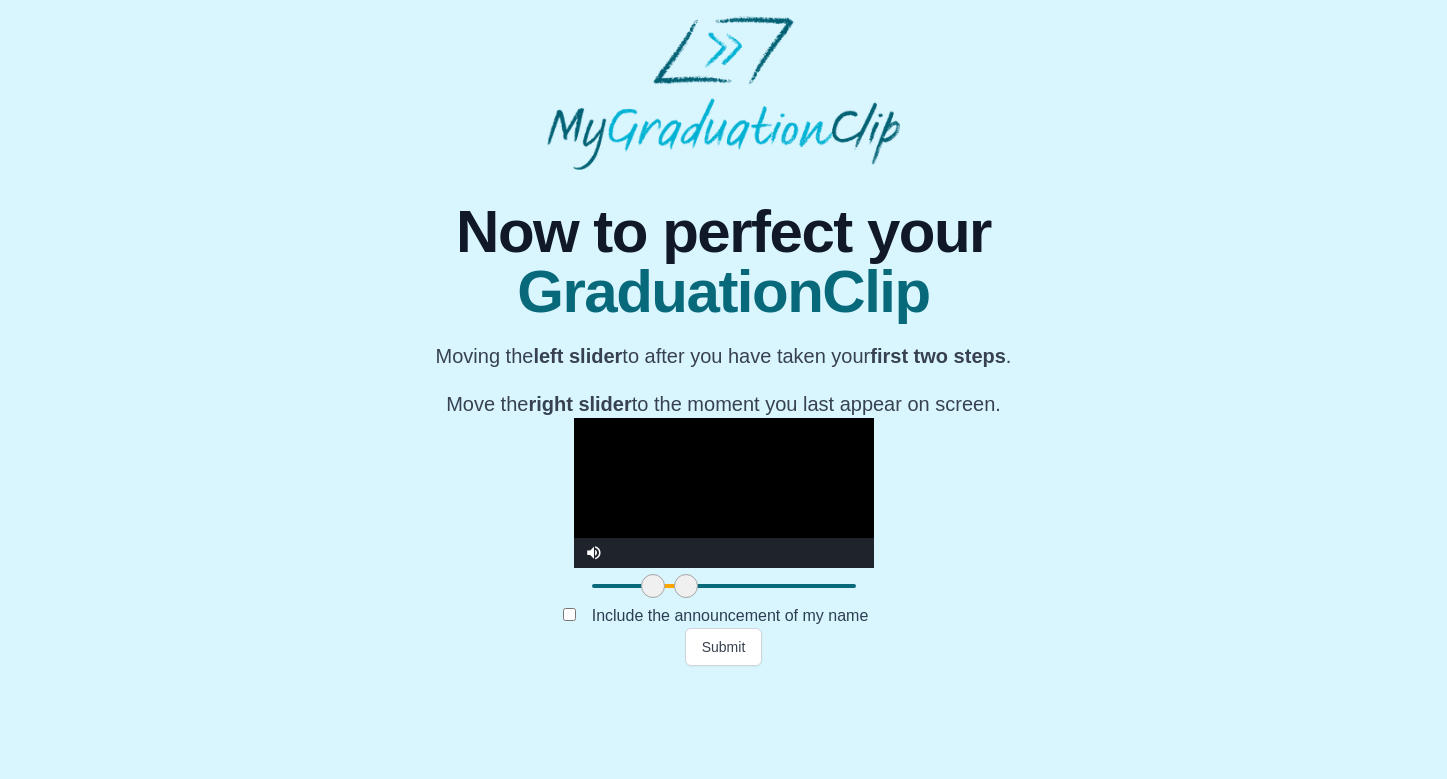 click at bounding box center (653, 586) 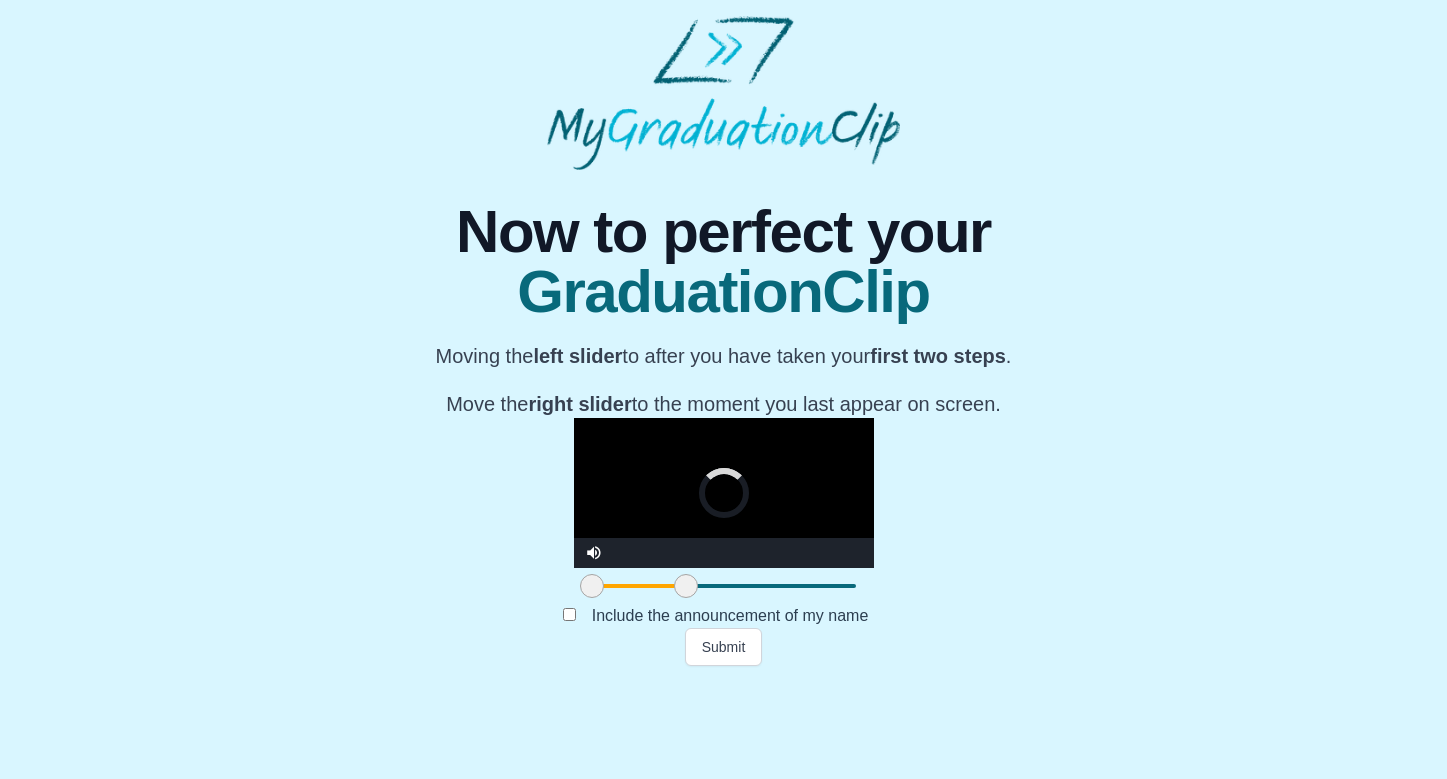 drag, startPoint x: 437, startPoint y: 682, endPoint x: 328, endPoint y: 690, distance: 109.29318 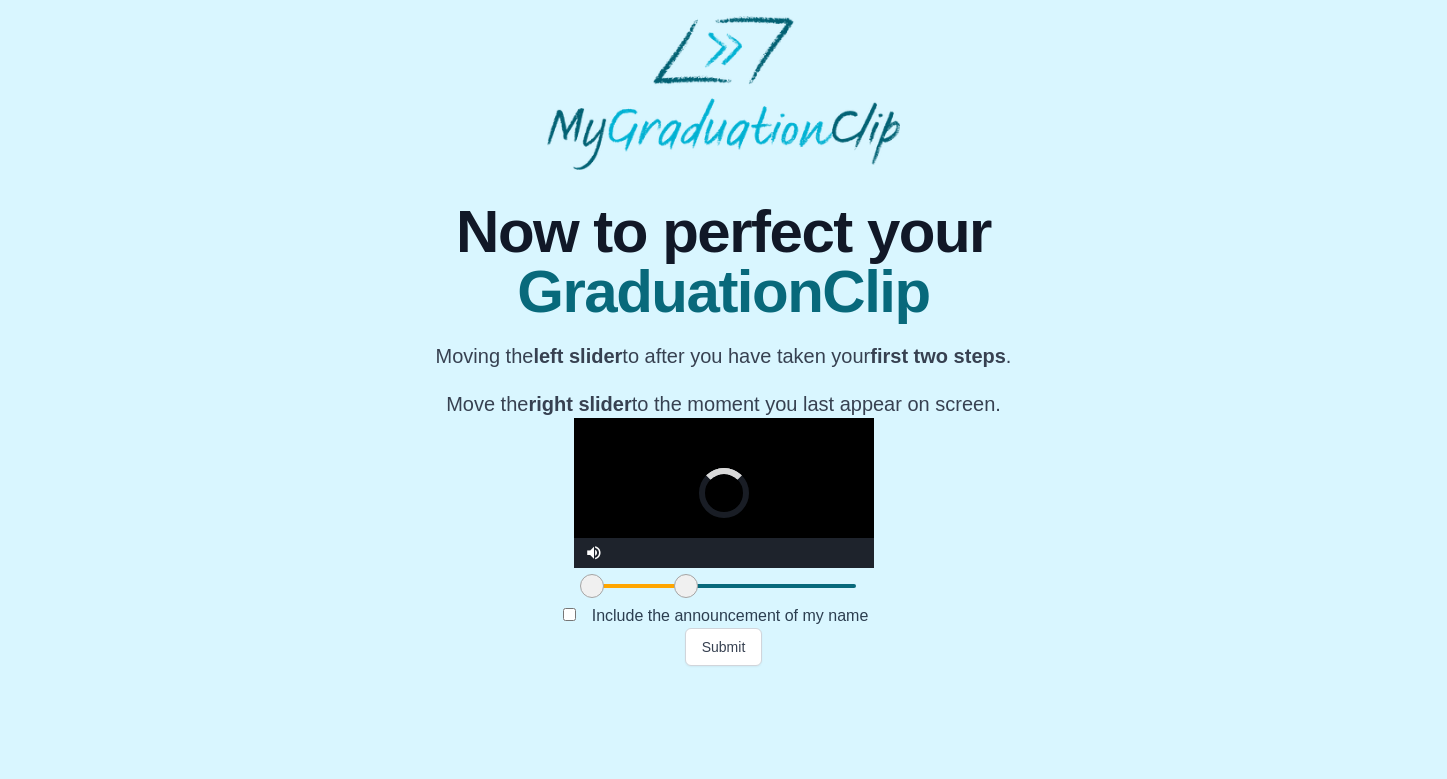 click on "**********" at bounding box center [723, 418] 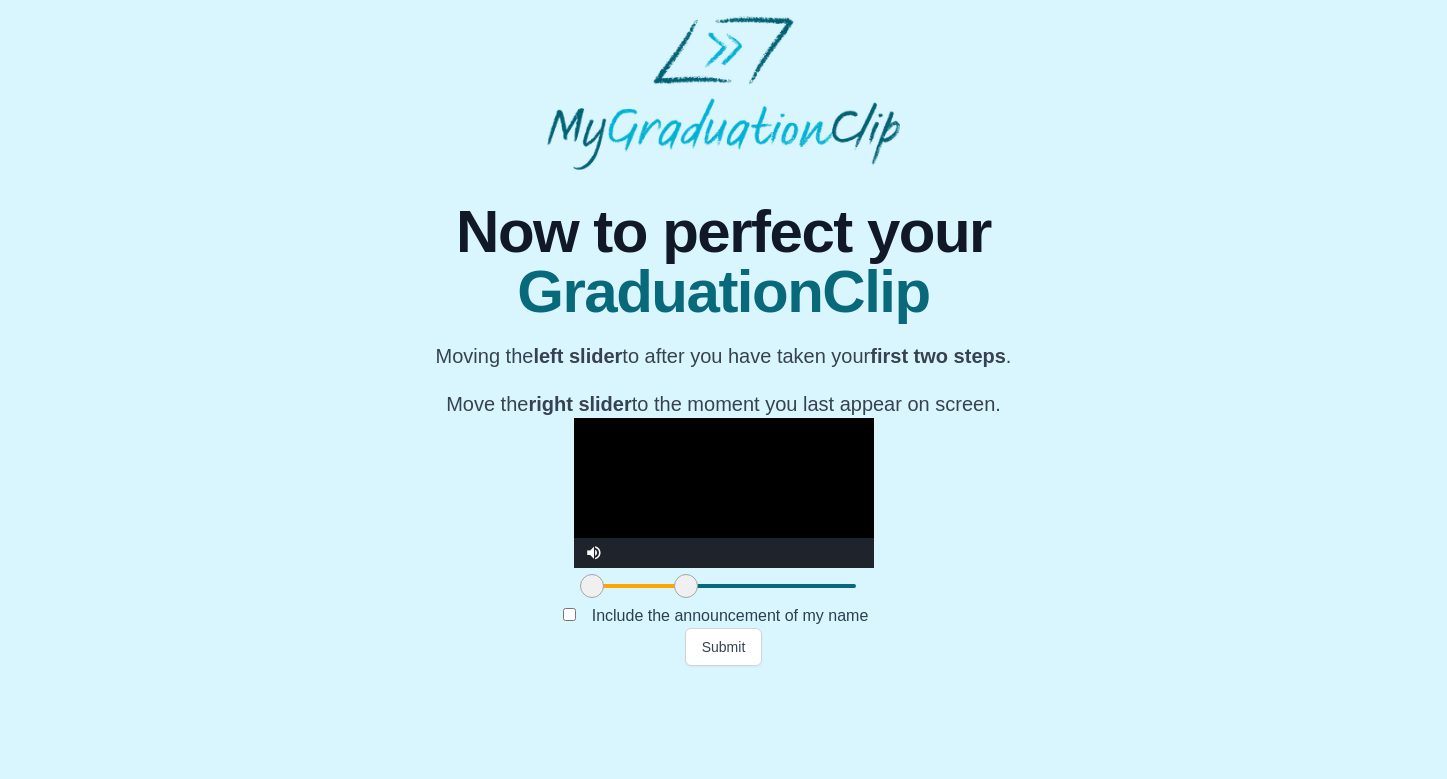 click at bounding box center (724, 493) 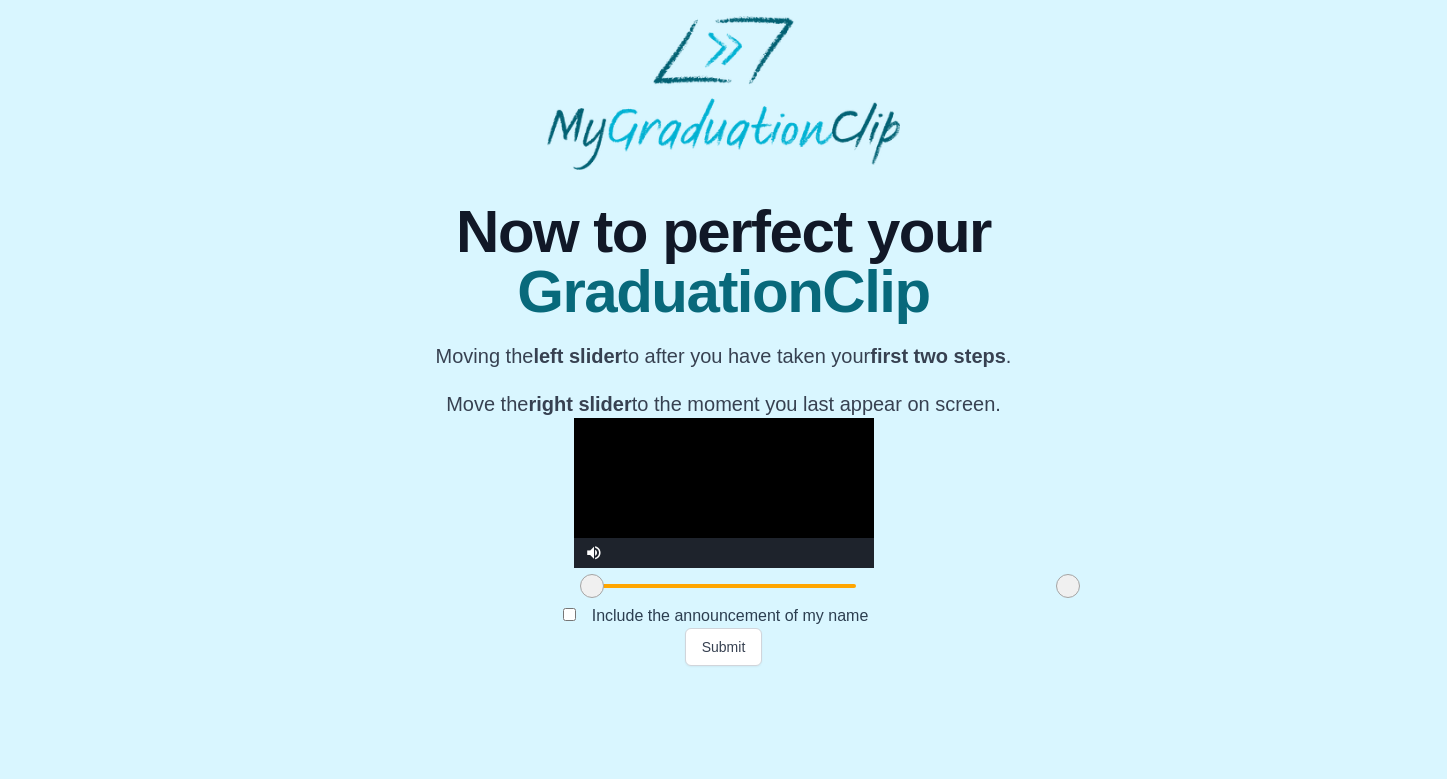 drag, startPoint x: 474, startPoint y: 675, endPoint x: 856, endPoint y: 667, distance: 382.08377 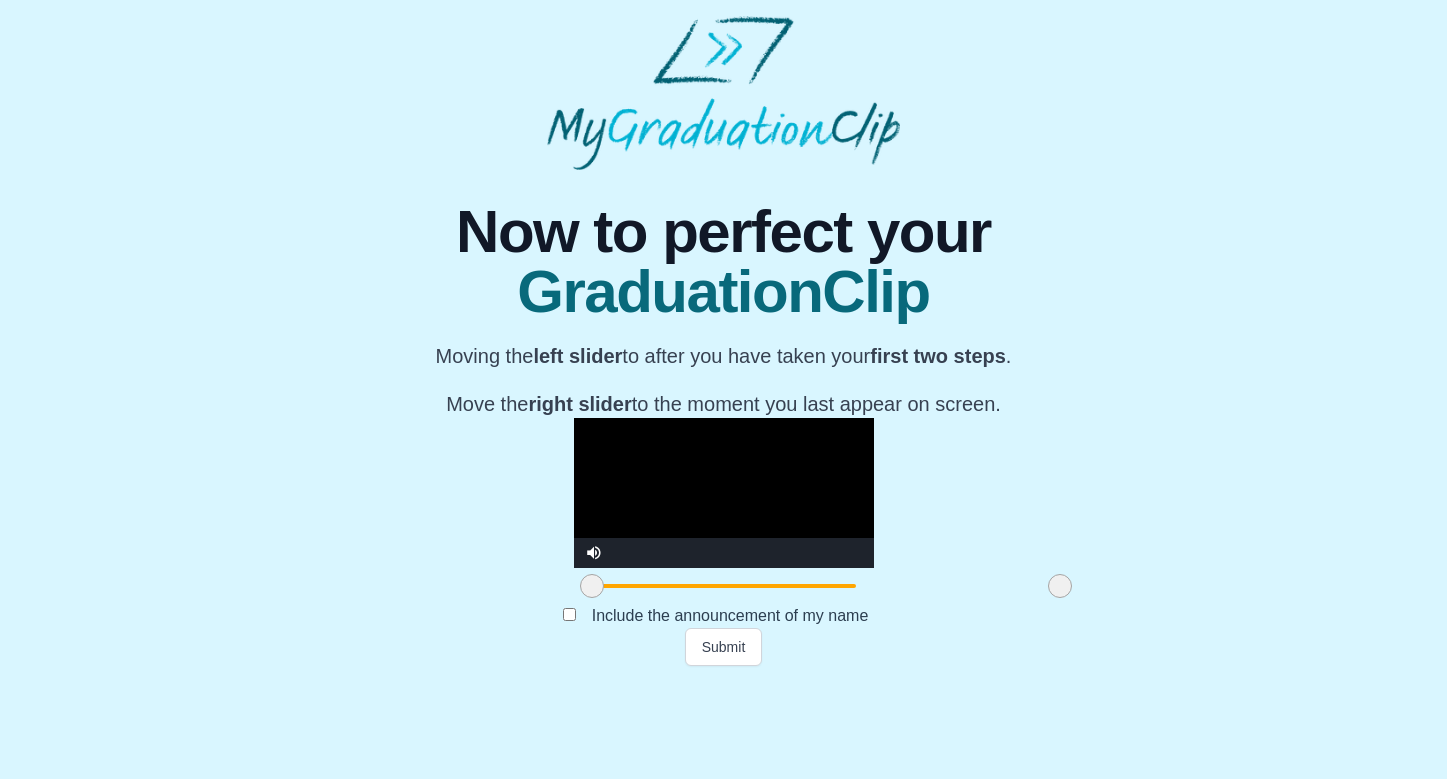 click at bounding box center (1060, 586) 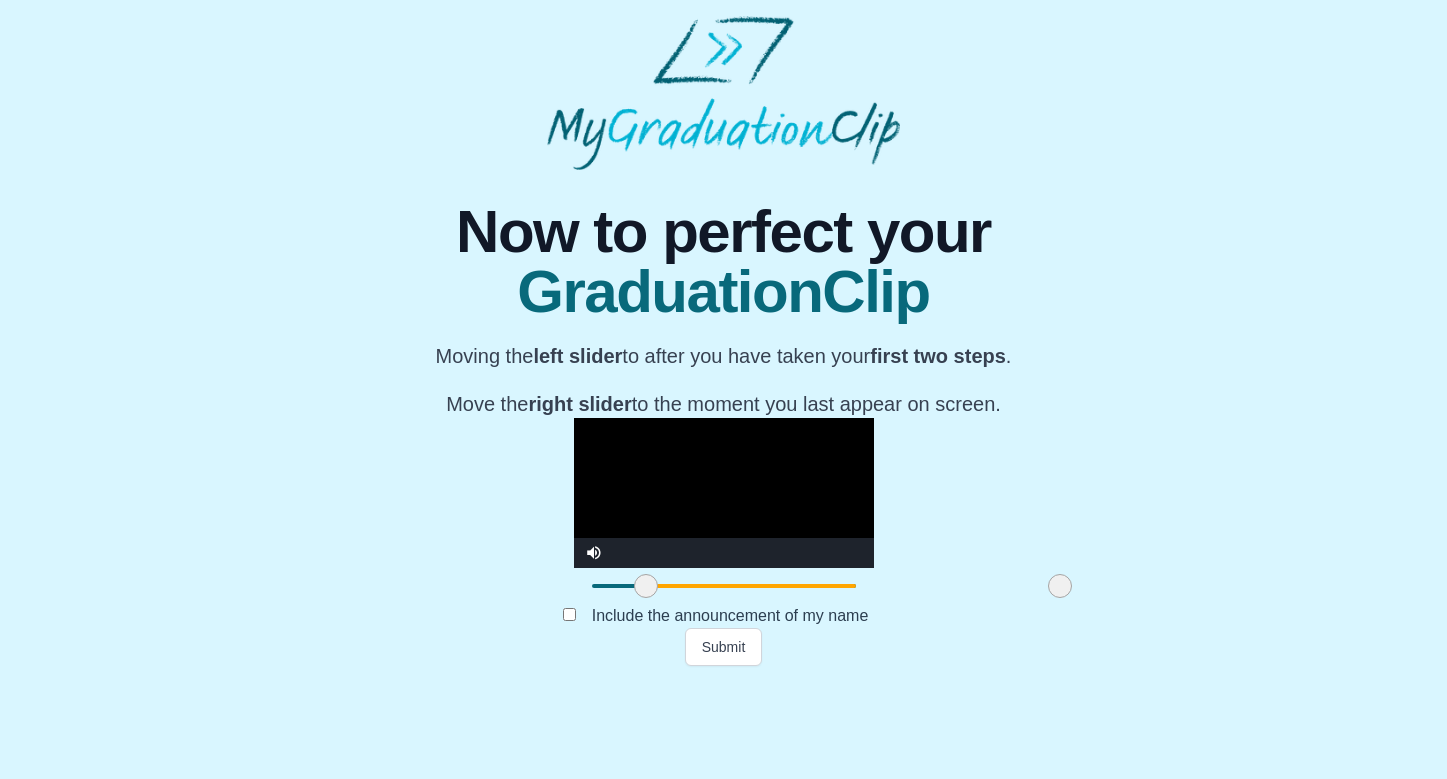 drag, startPoint x: 379, startPoint y: 680, endPoint x: 433, endPoint y: 676, distance: 54.147945 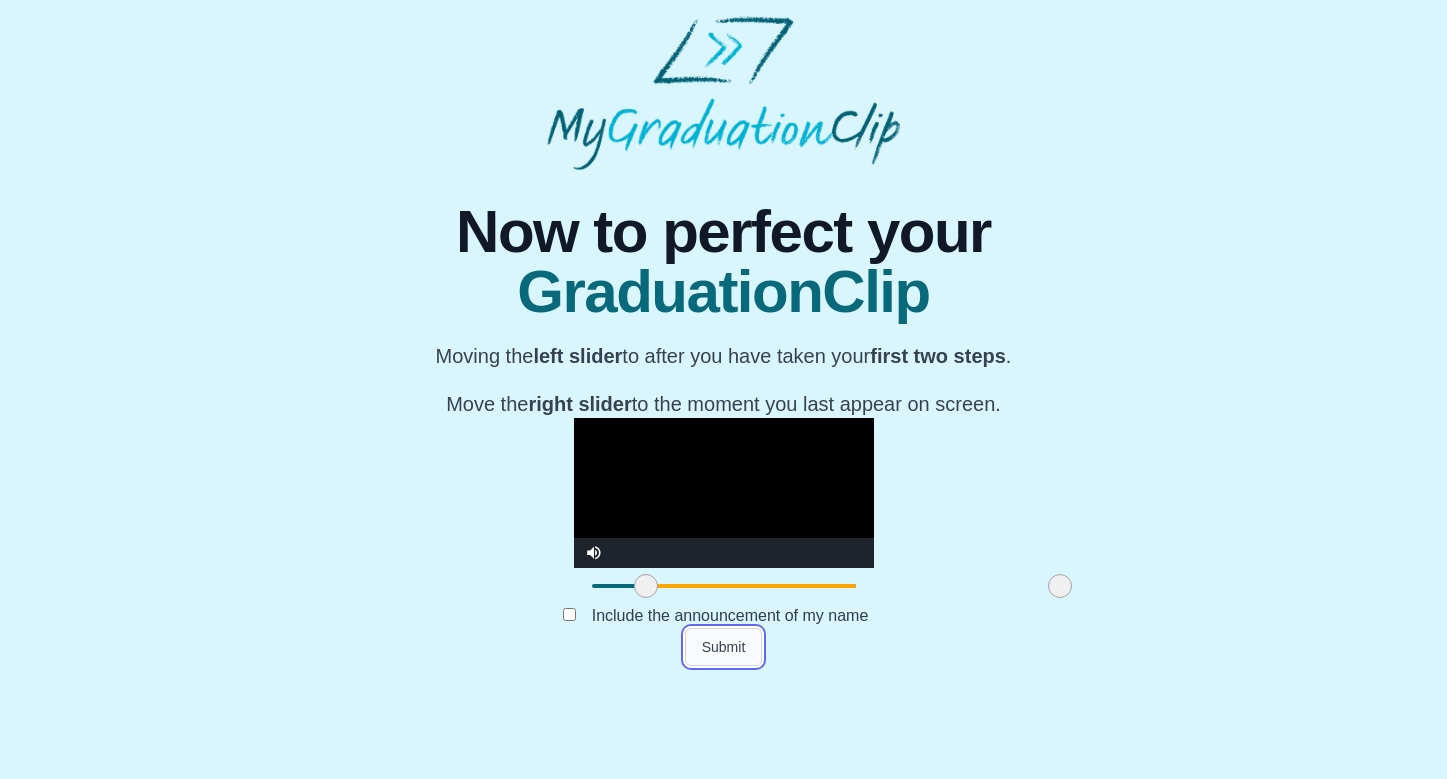 click on "Submit" at bounding box center [724, 647] 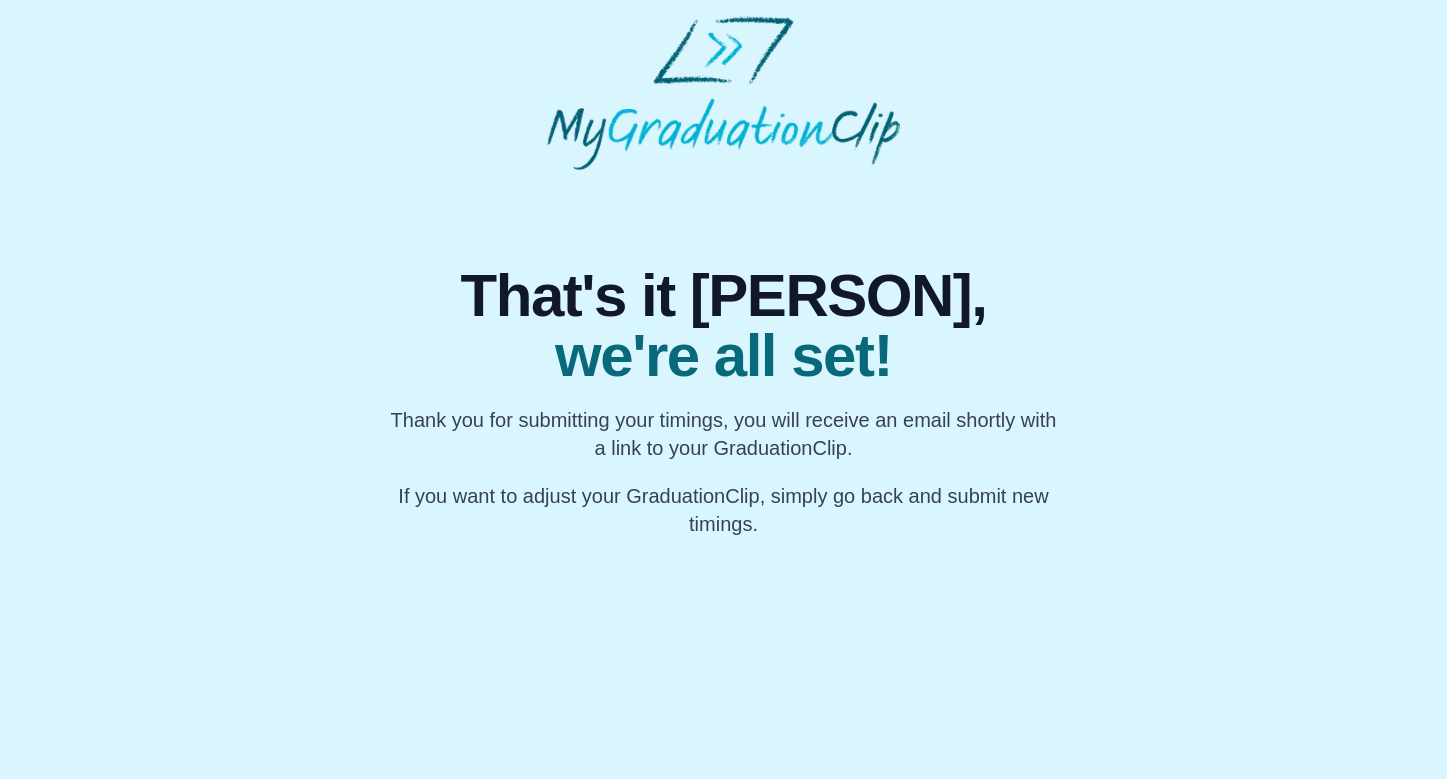 scroll, scrollTop: 0, scrollLeft: 0, axis: both 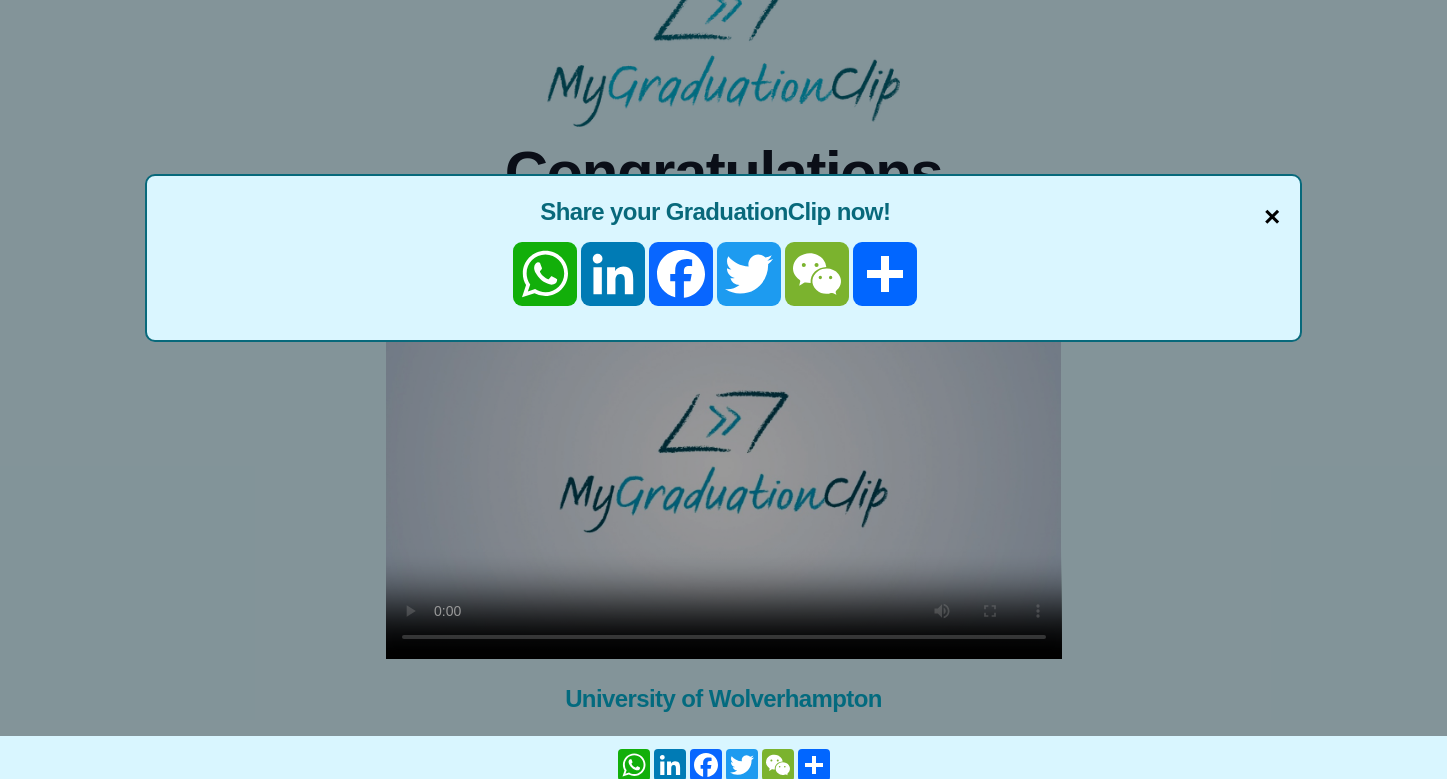 click on "×" at bounding box center [1272, 217] 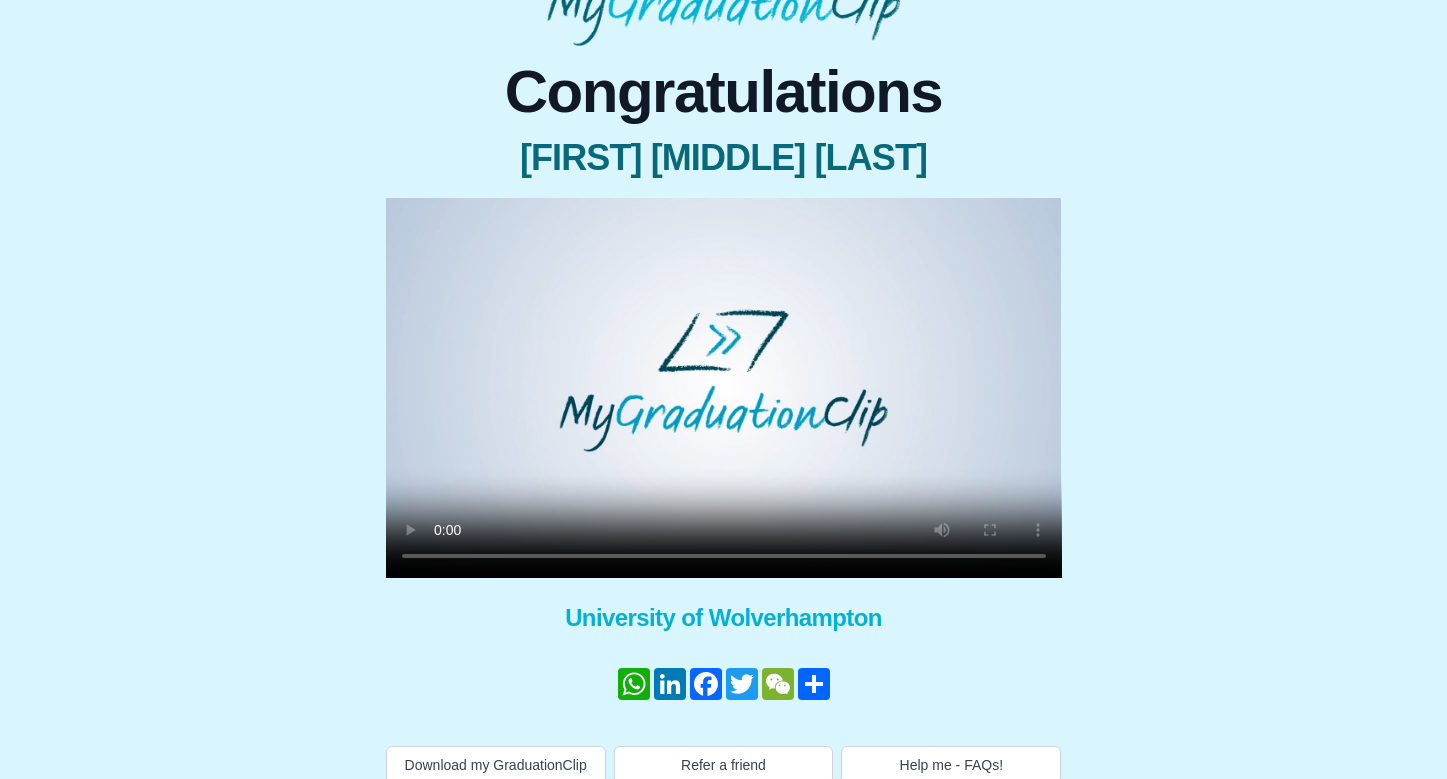 scroll, scrollTop: 165, scrollLeft: 0, axis: vertical 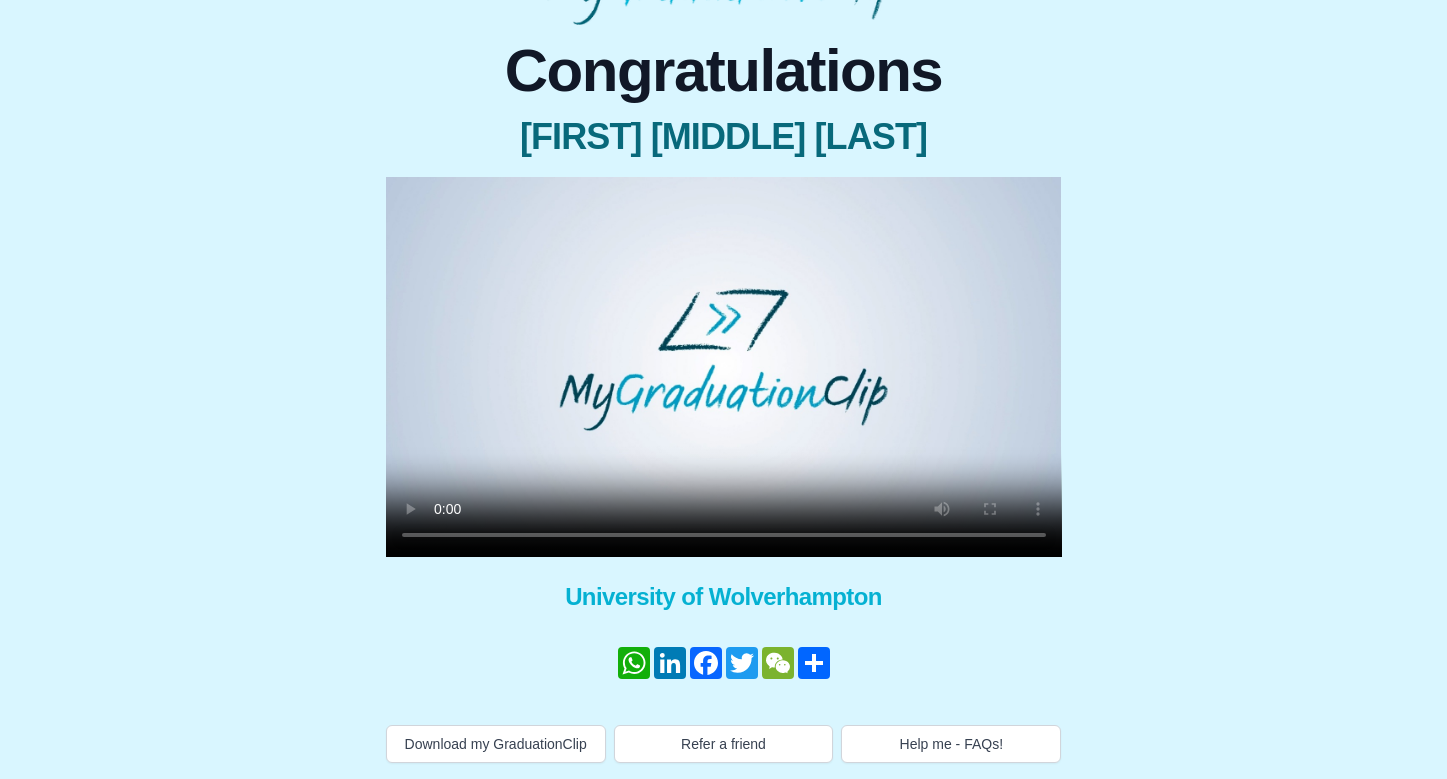type 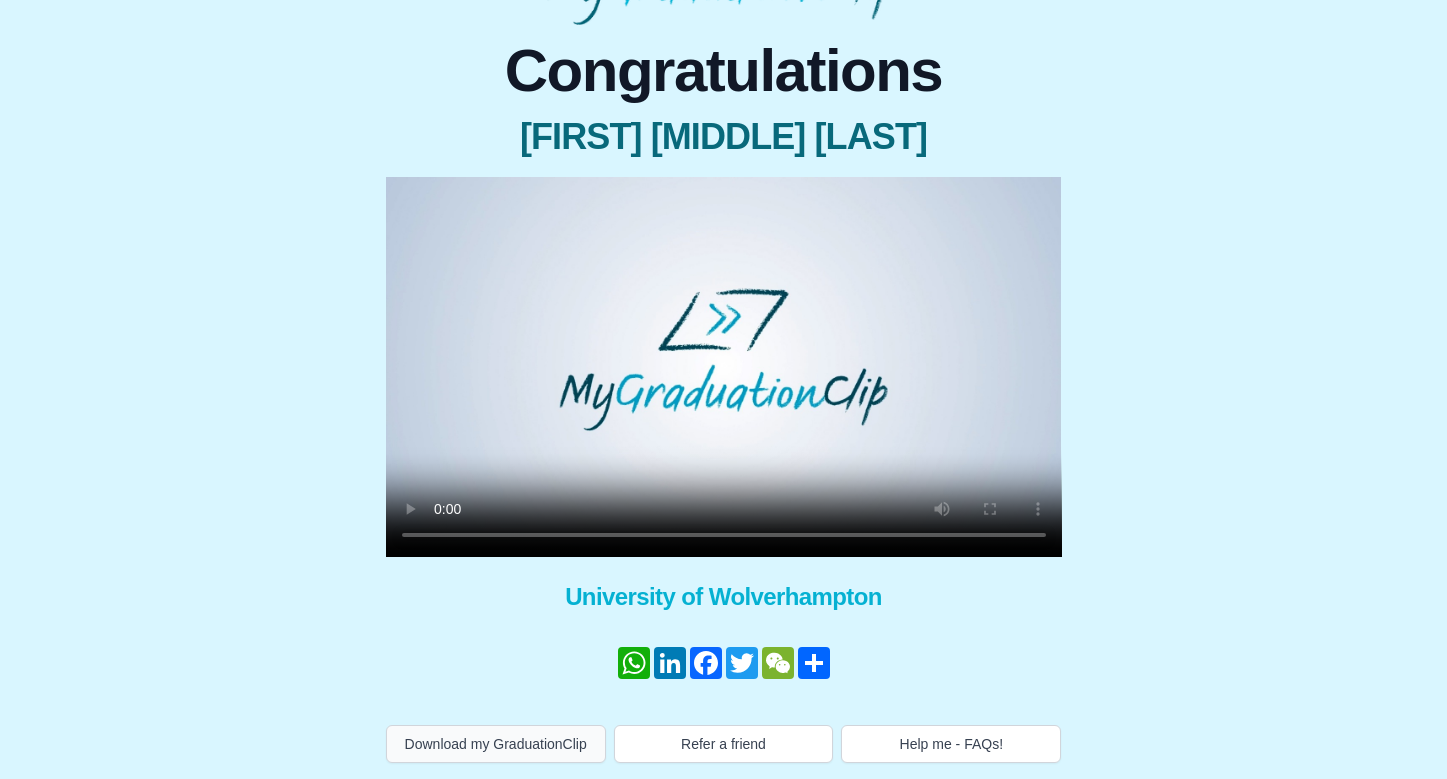 click on "Download my GraduationClip" at bounding box center [496, 744] 